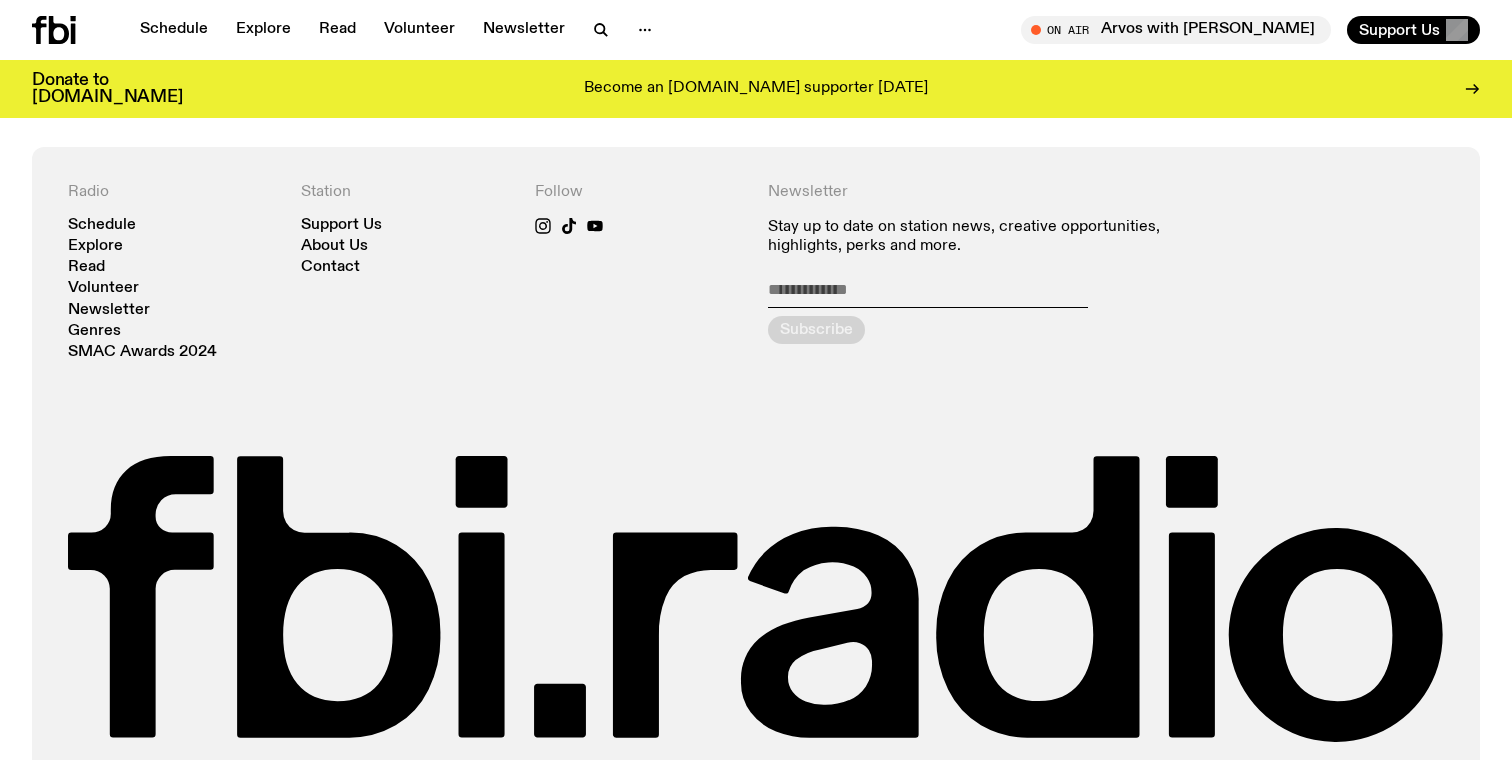 scroll, scrollTop: 4404, scrollLeft: 0, axis: vertical 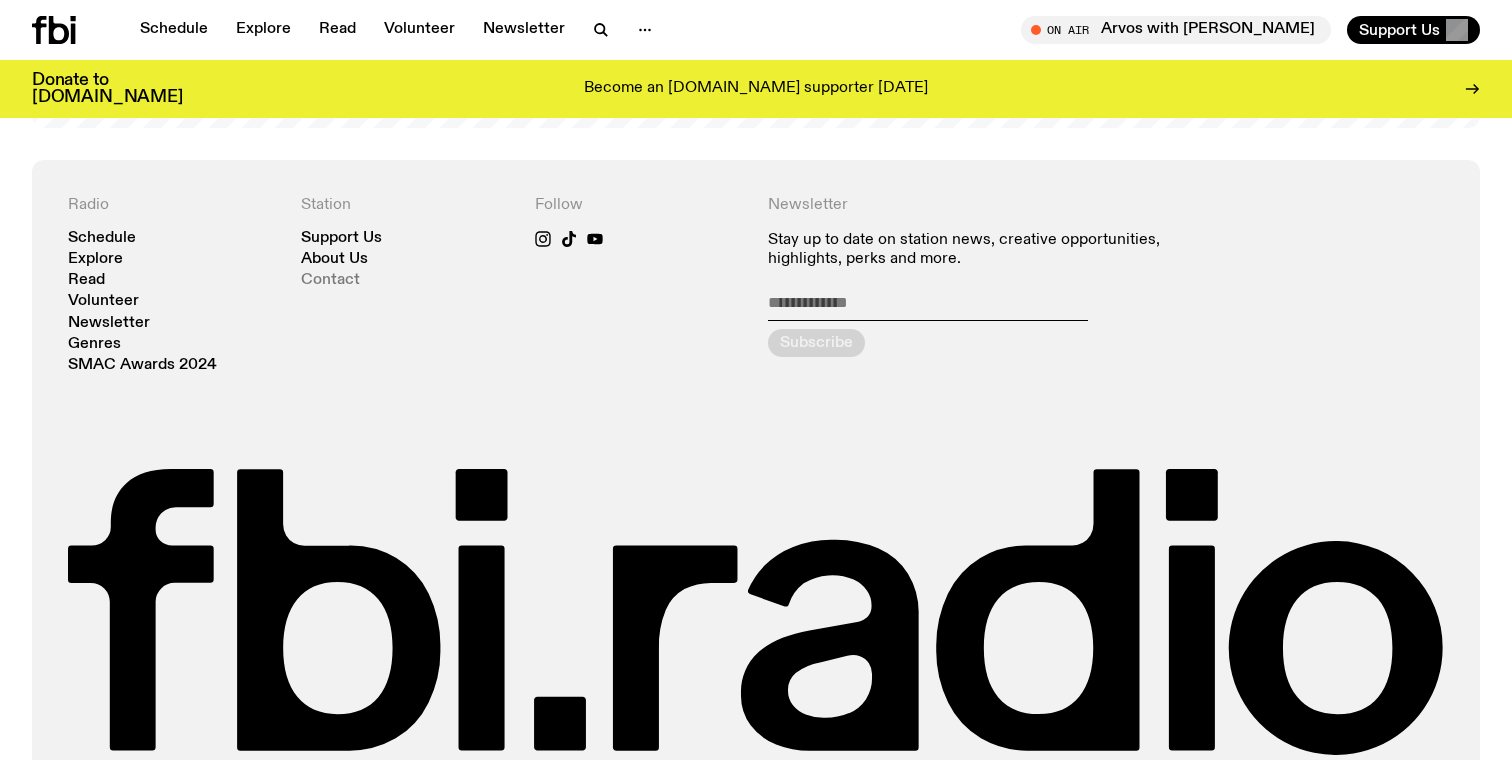click on "Contact" at bounding box center [330, 280] 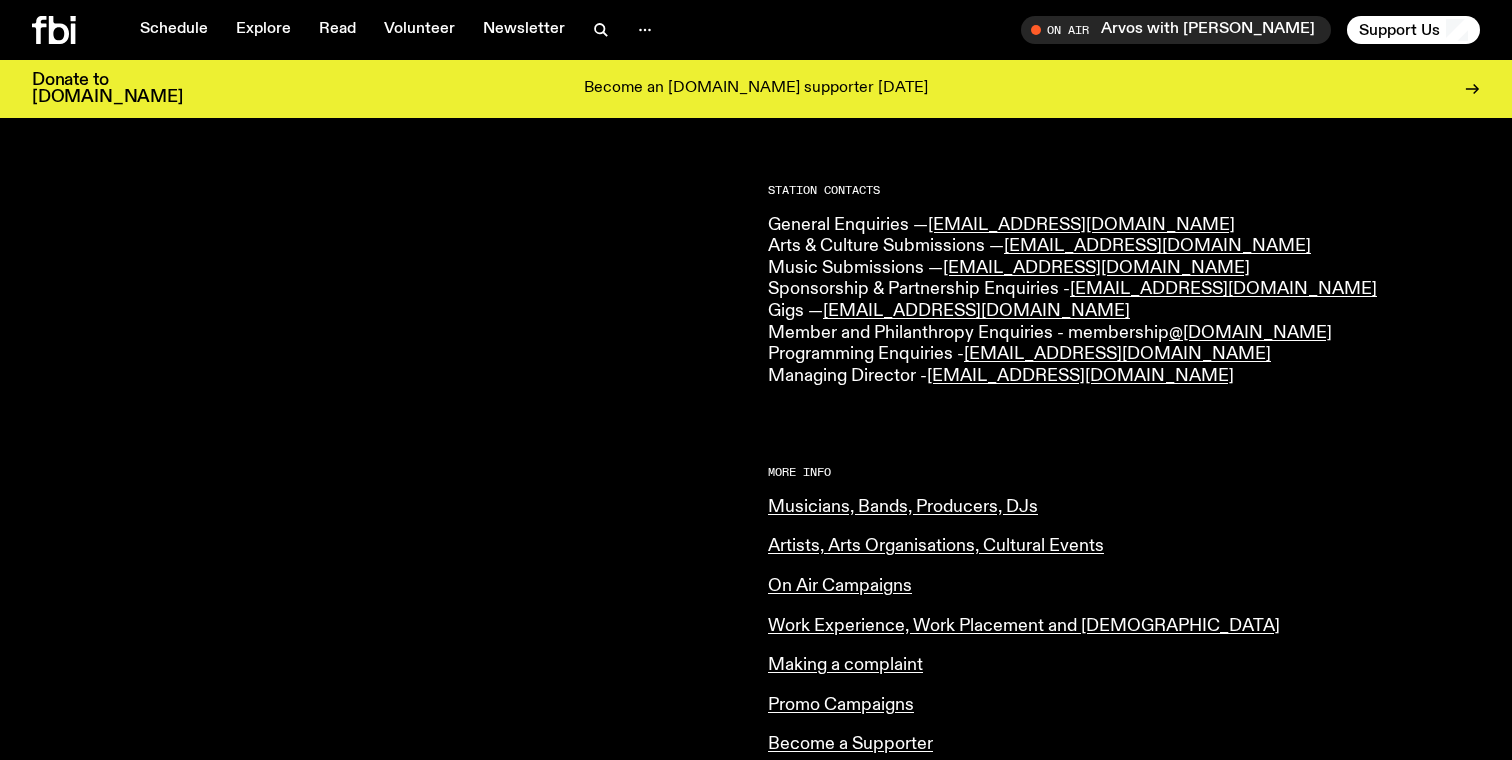 scroll, scrollTop: 0, scrollLeft: 0, axis: both 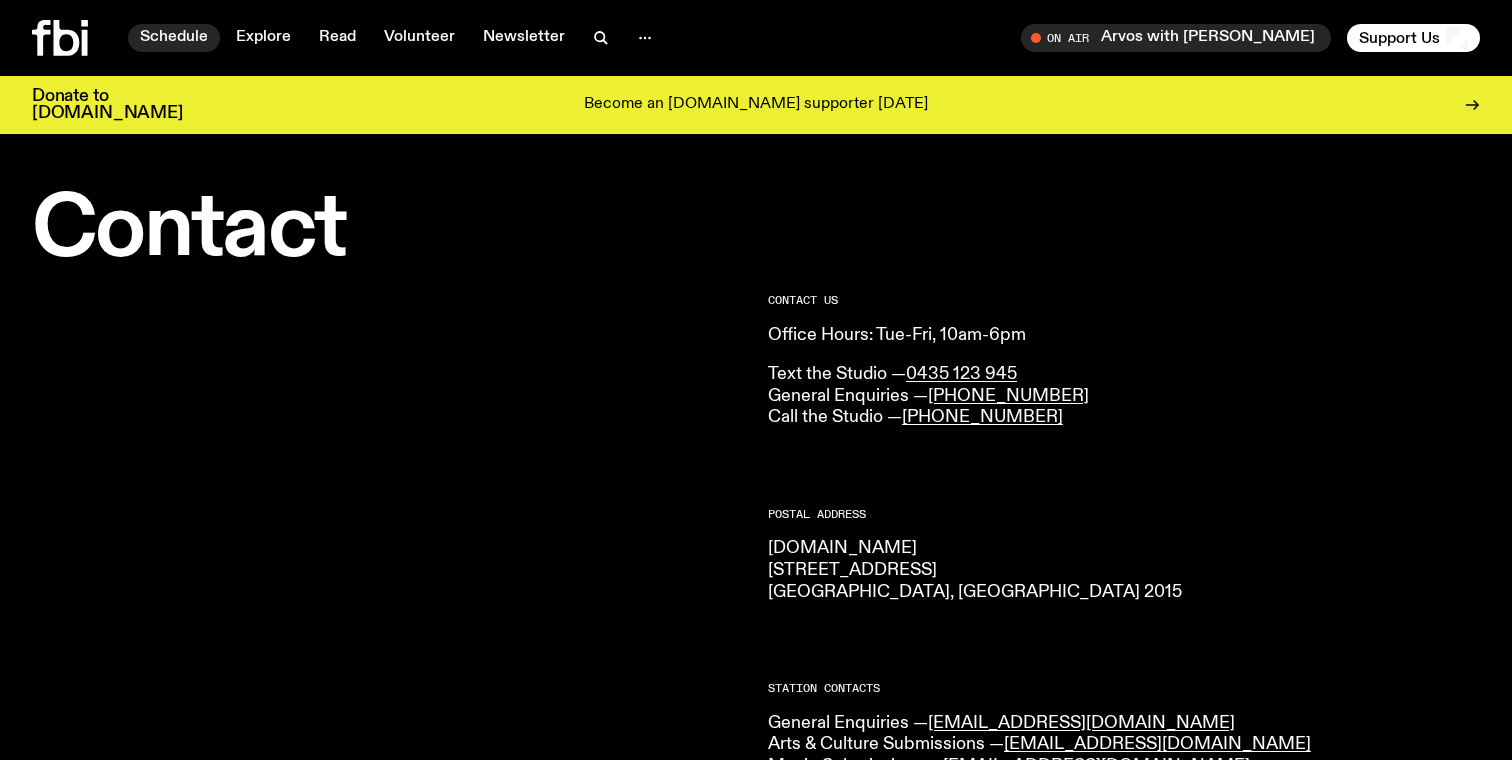 click on "Schedule" at bounding box center (174, 38) 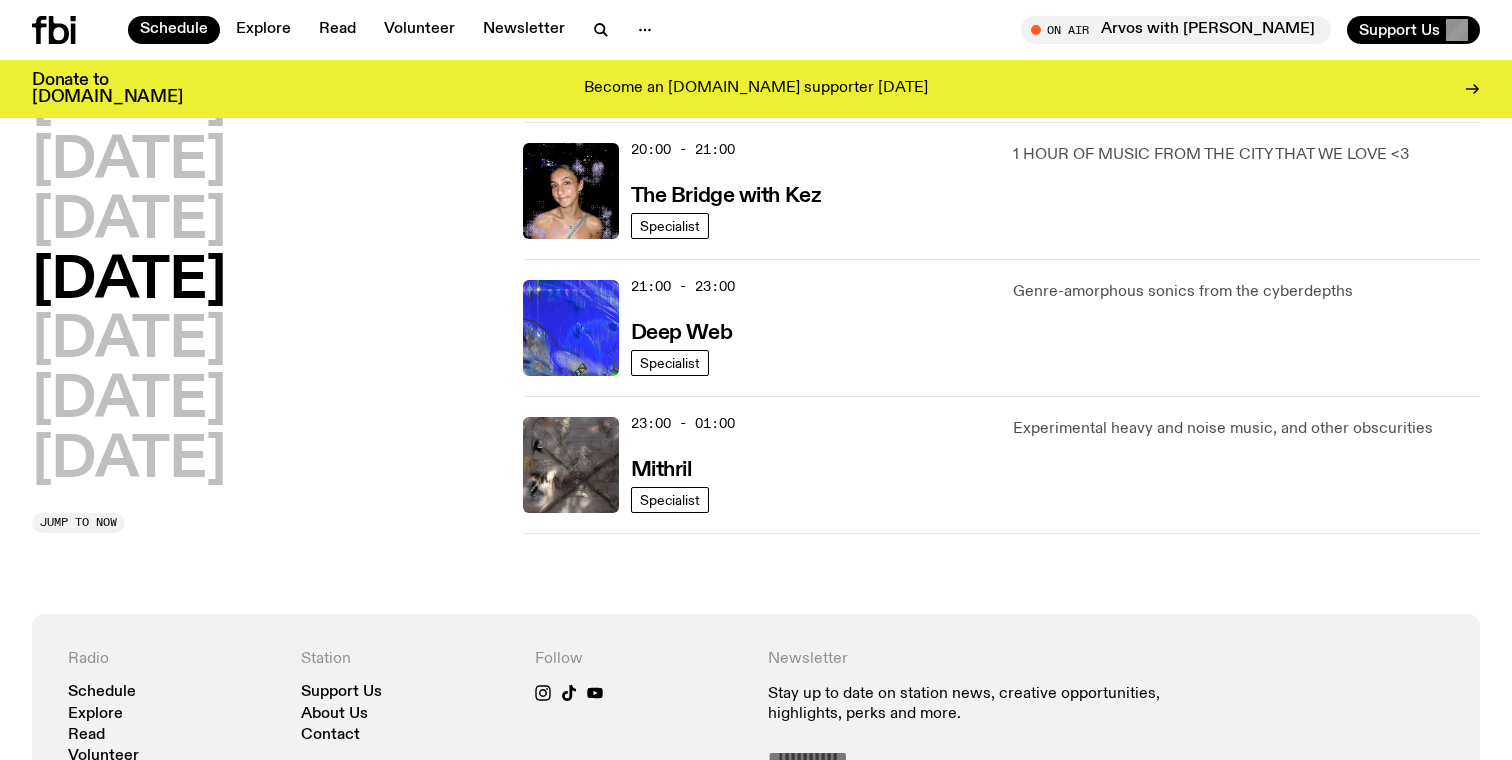 scroll, scrollTop: 1034, scrollLeft: 0, axis: vertical 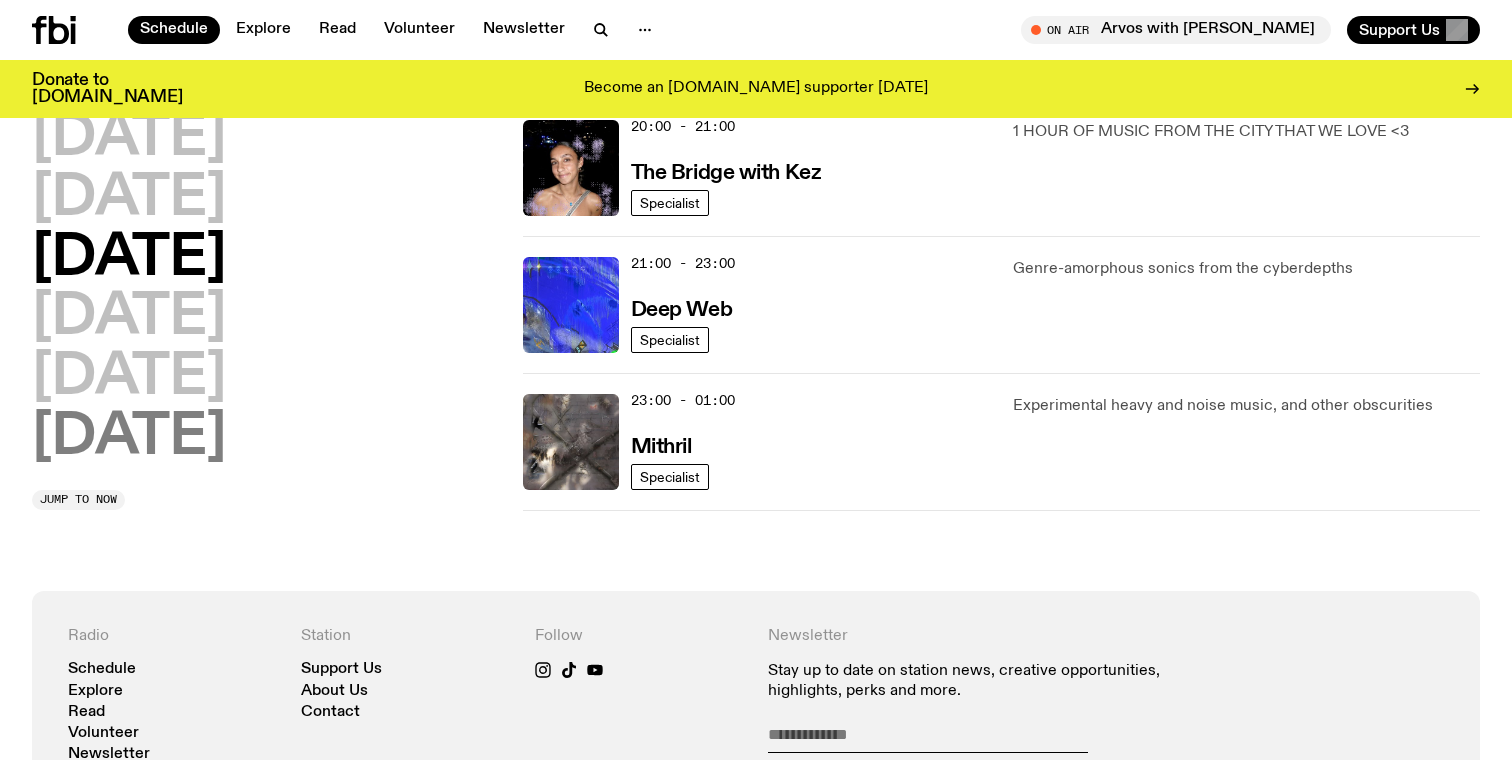 click on "[DATE]" at bounding box center [129, 438] 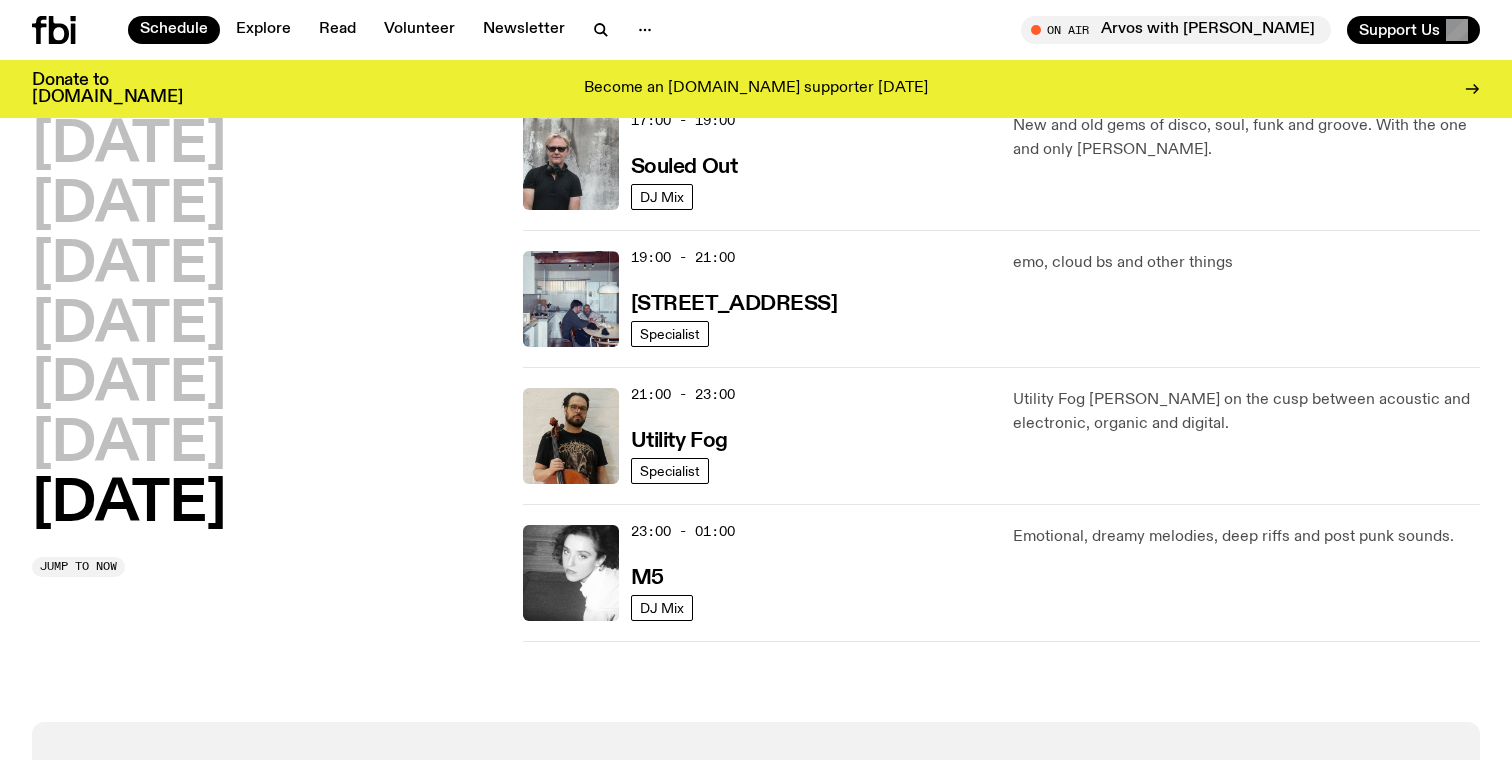 scroll, scrollTop: 1201, scrollLeft: 0, axis: vertical 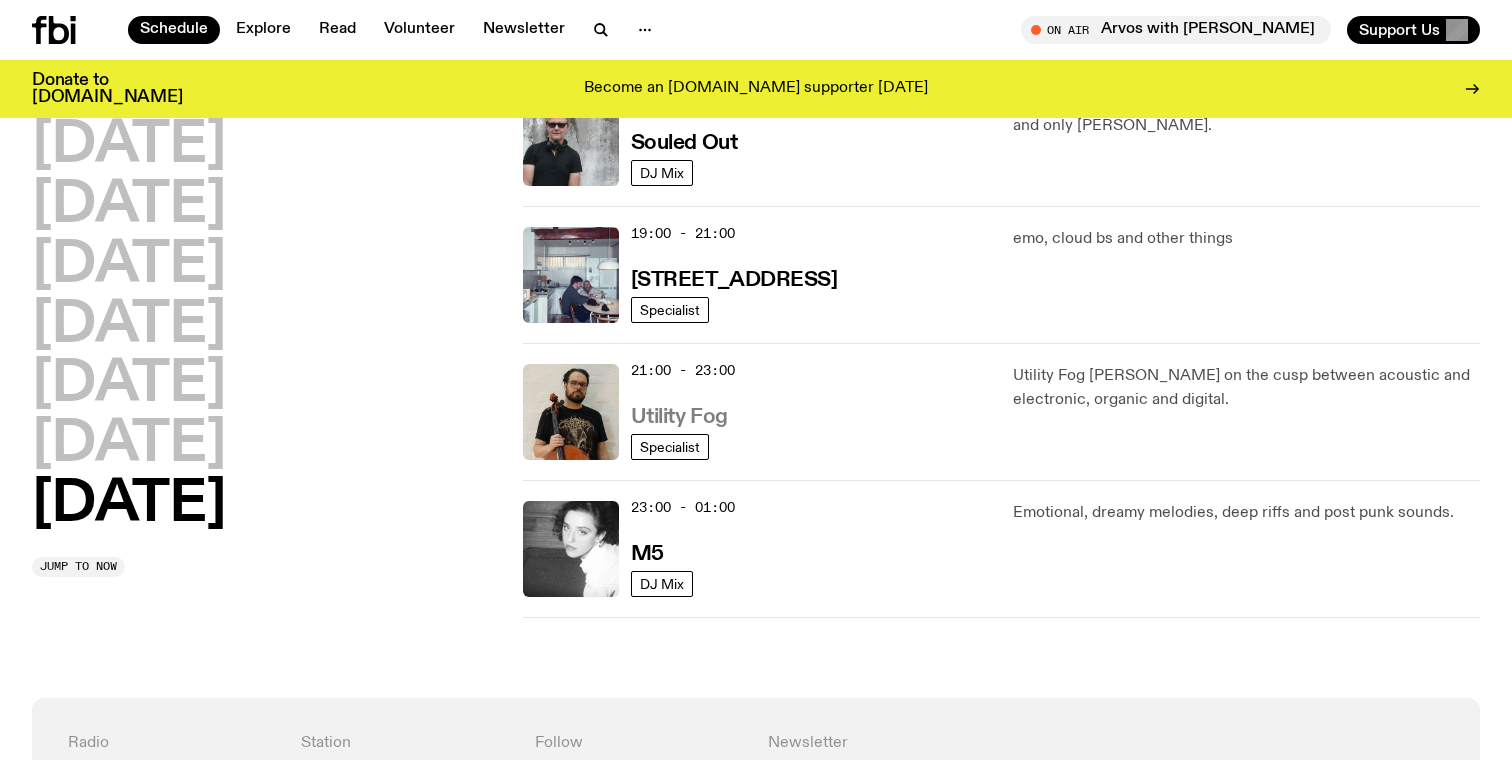 type 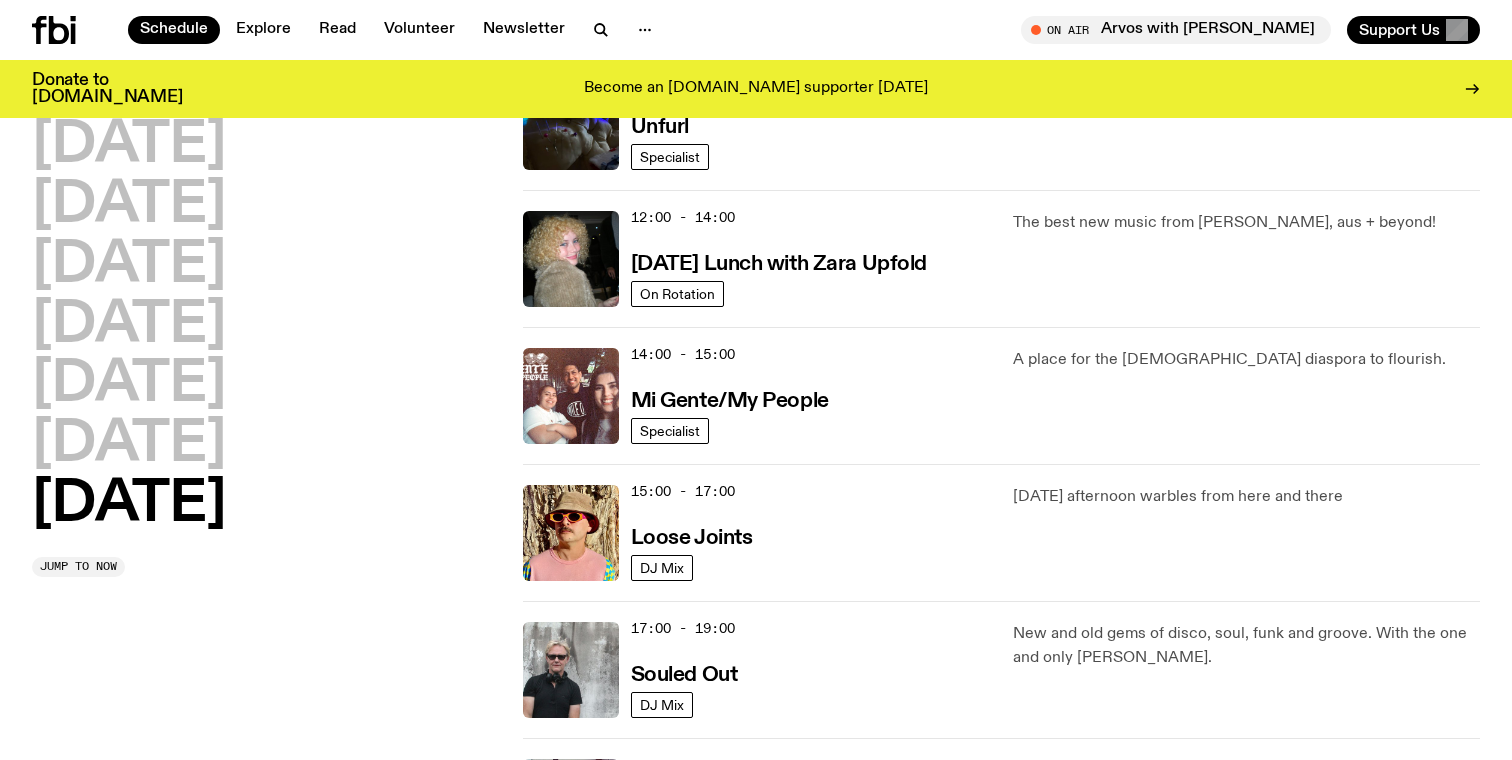 scroll, scrollTop: 632, scrollLeft: 0, axis: vertical 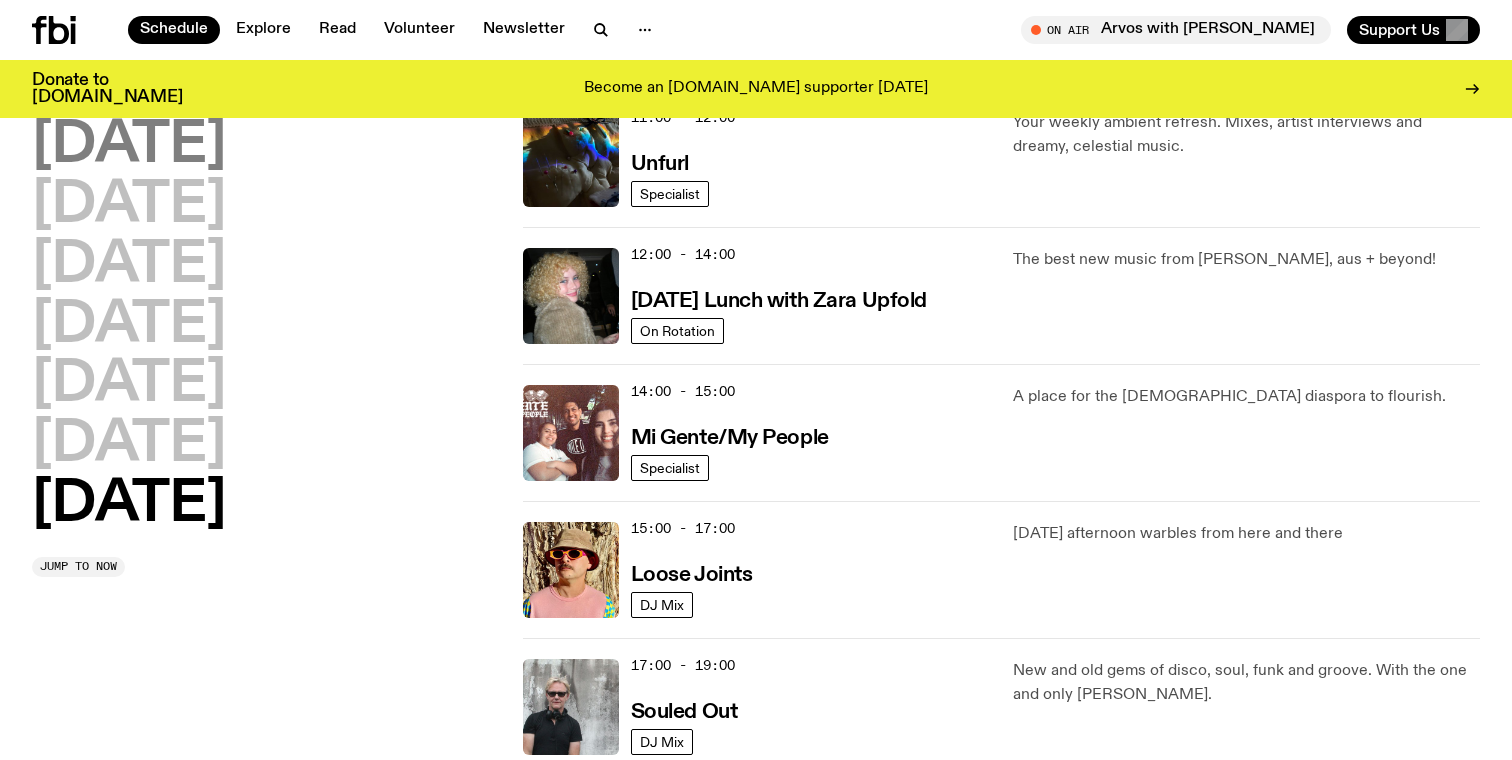 click on "[DATE]" at bounding box center (129, 146) 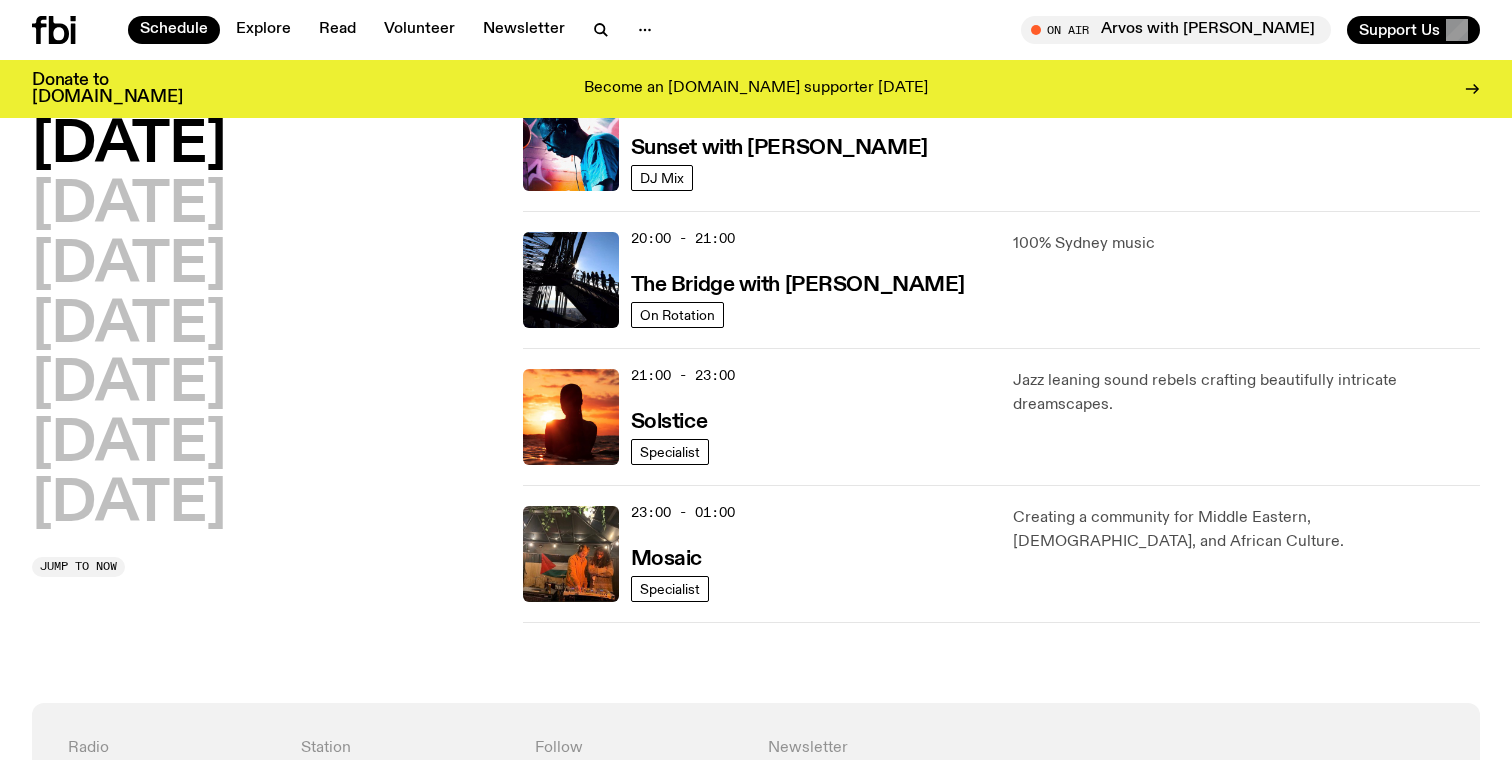 scroll, scrollTop: 791, scrollLeft: 0, axis: vertical 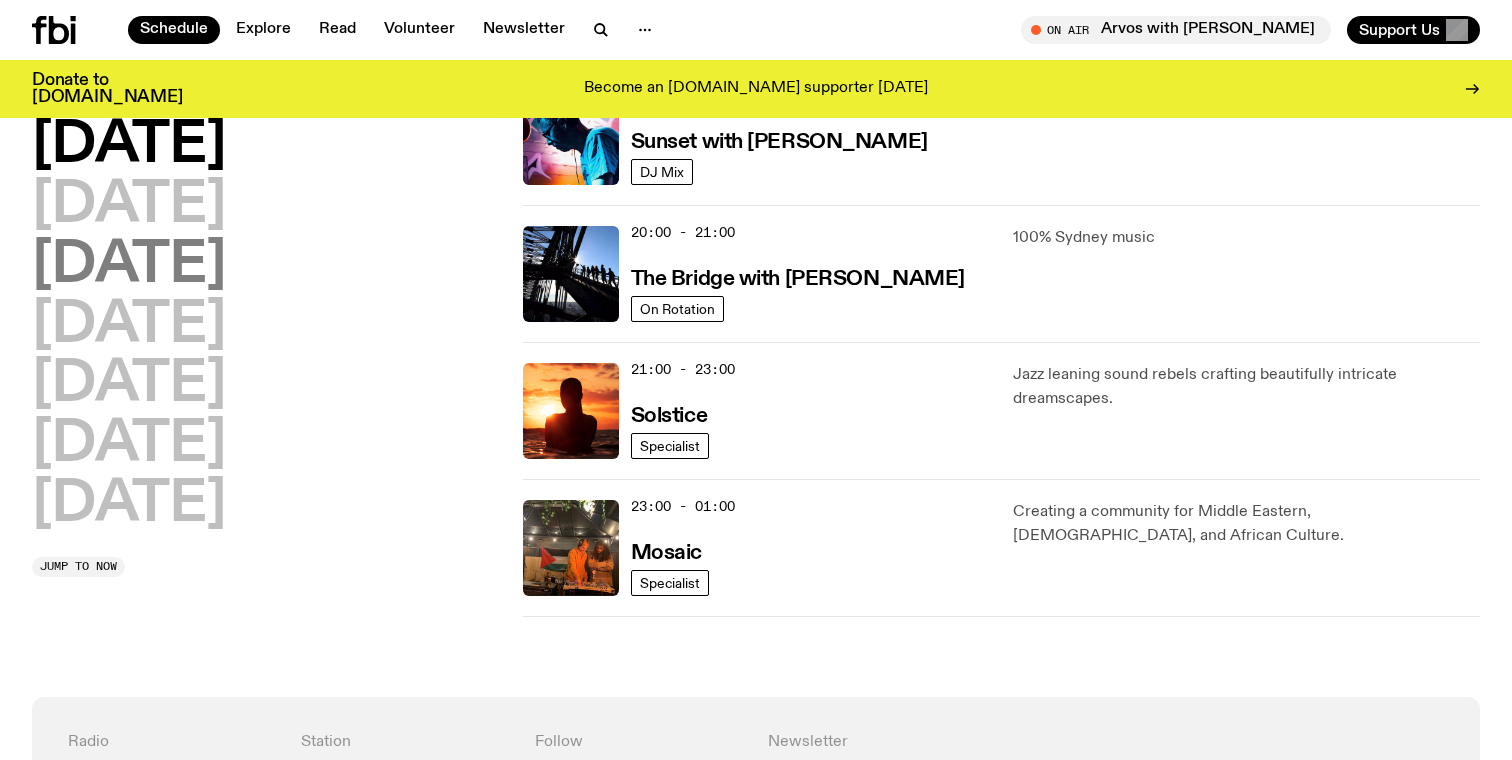 click on "[DATE]" at bounding box center (129, 266) 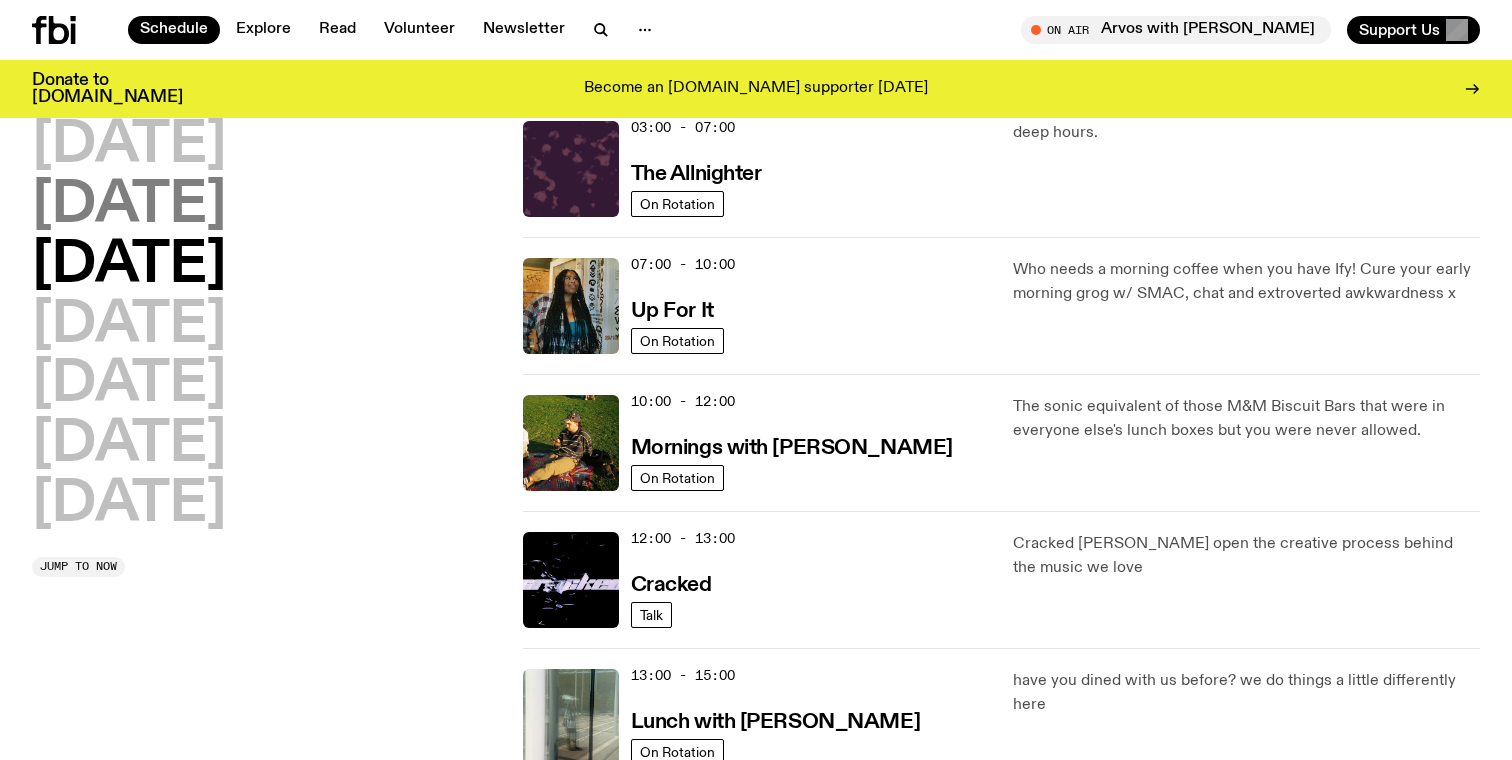scroll, scrollTop: 56, scrollLeft: 0, axis: vertical 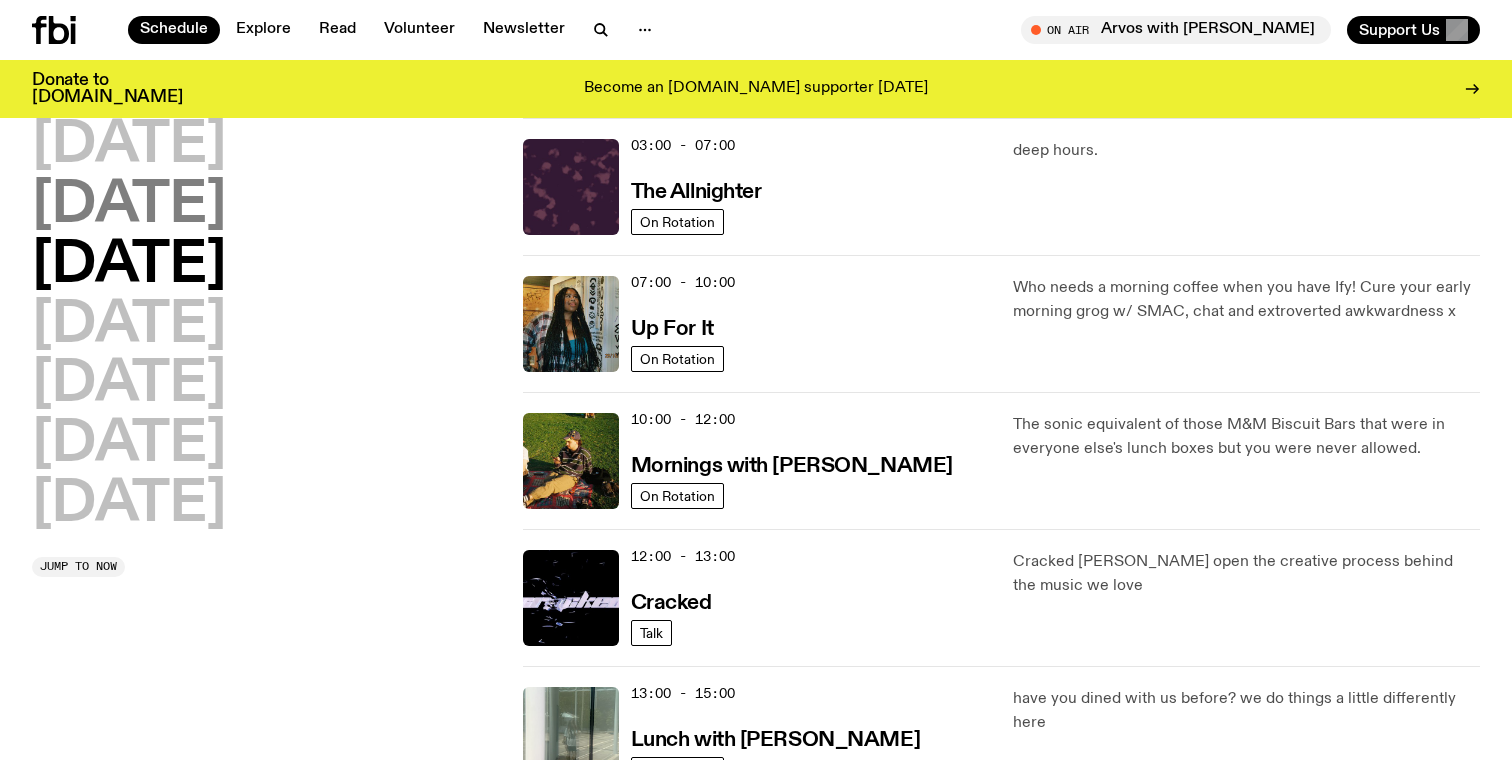 click on "[DATE]" at bounding box center (129, 206) 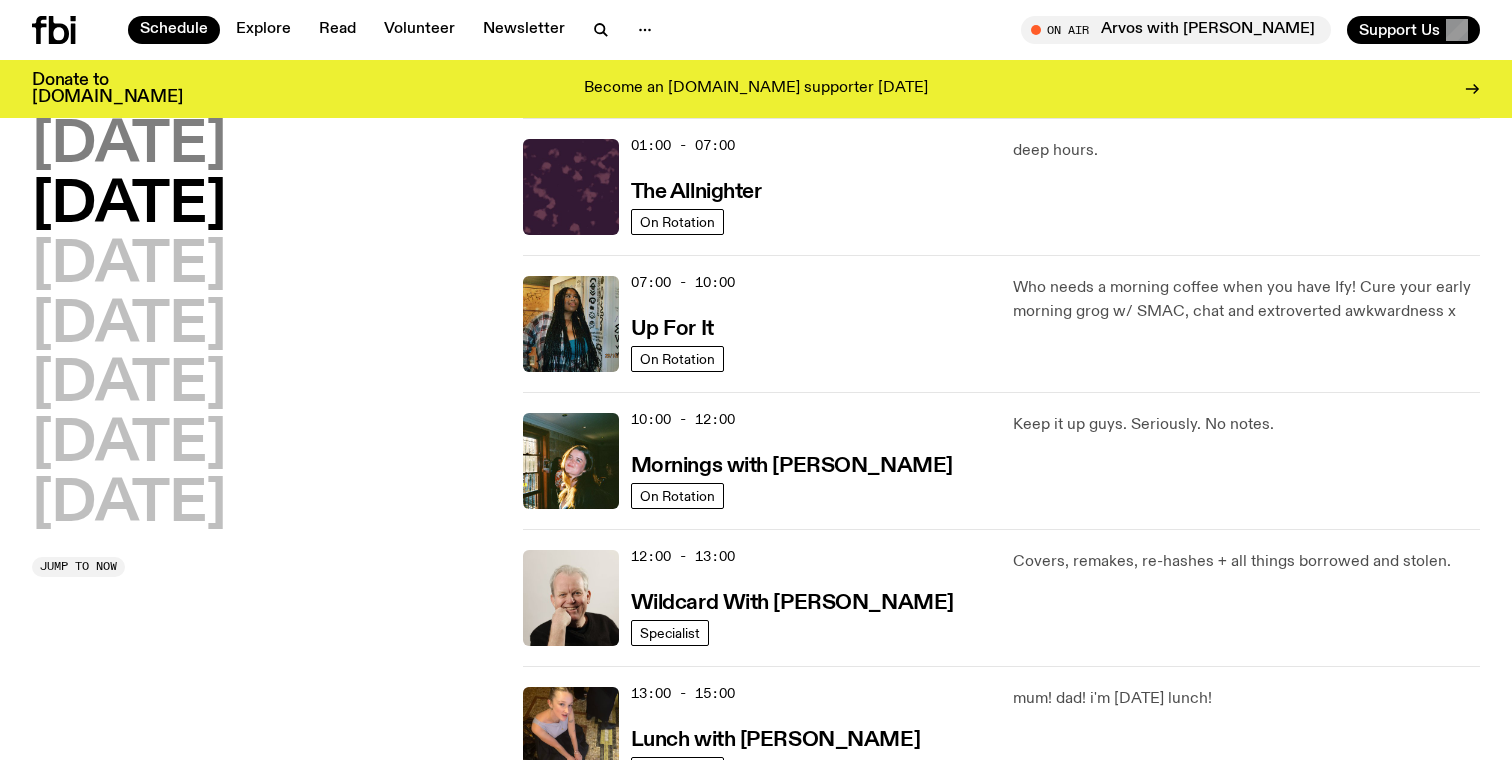 click on "[DATE]" at bounding box center (129, 146) 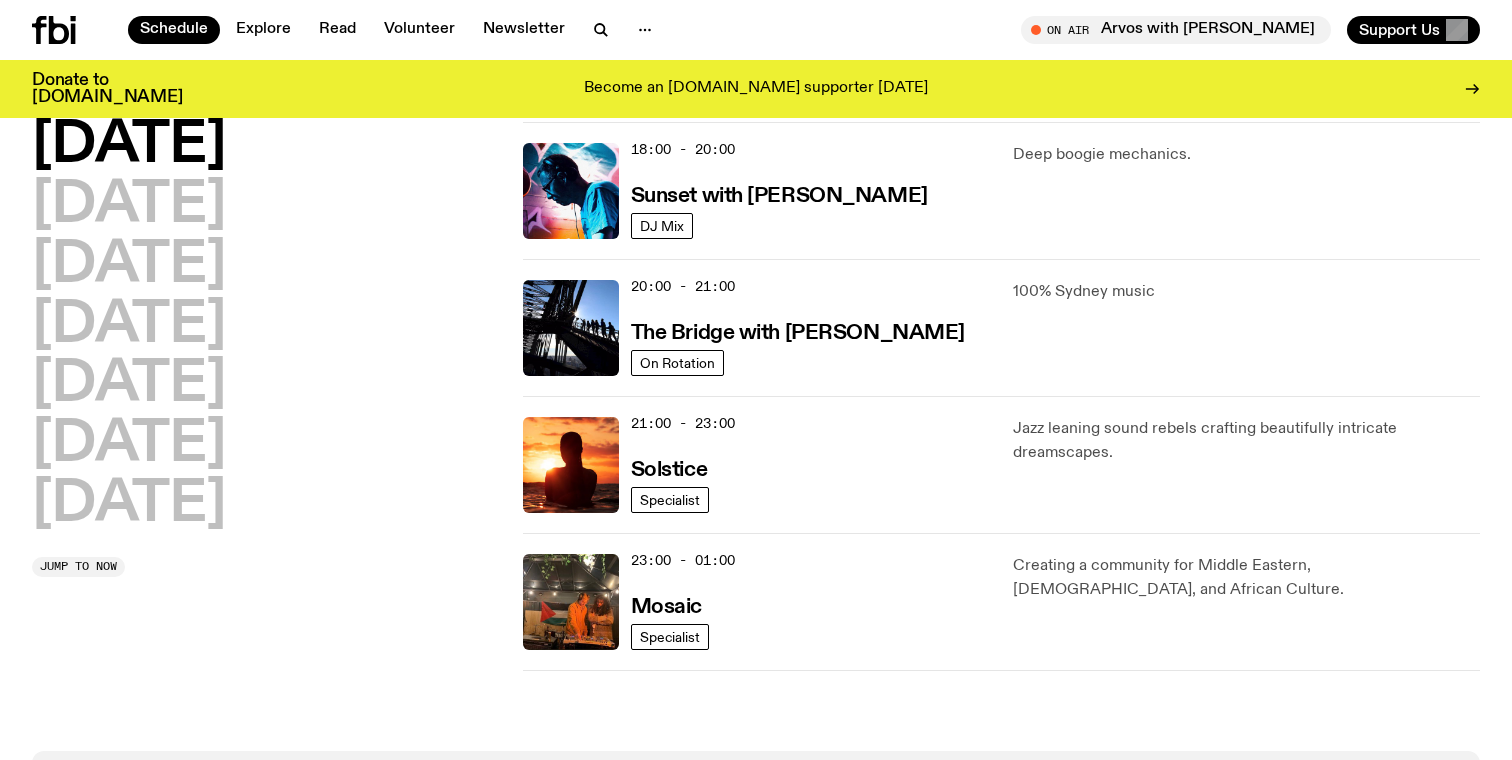 scroll, scrollTop: 845, scrollLeft: 0, axis: vertical 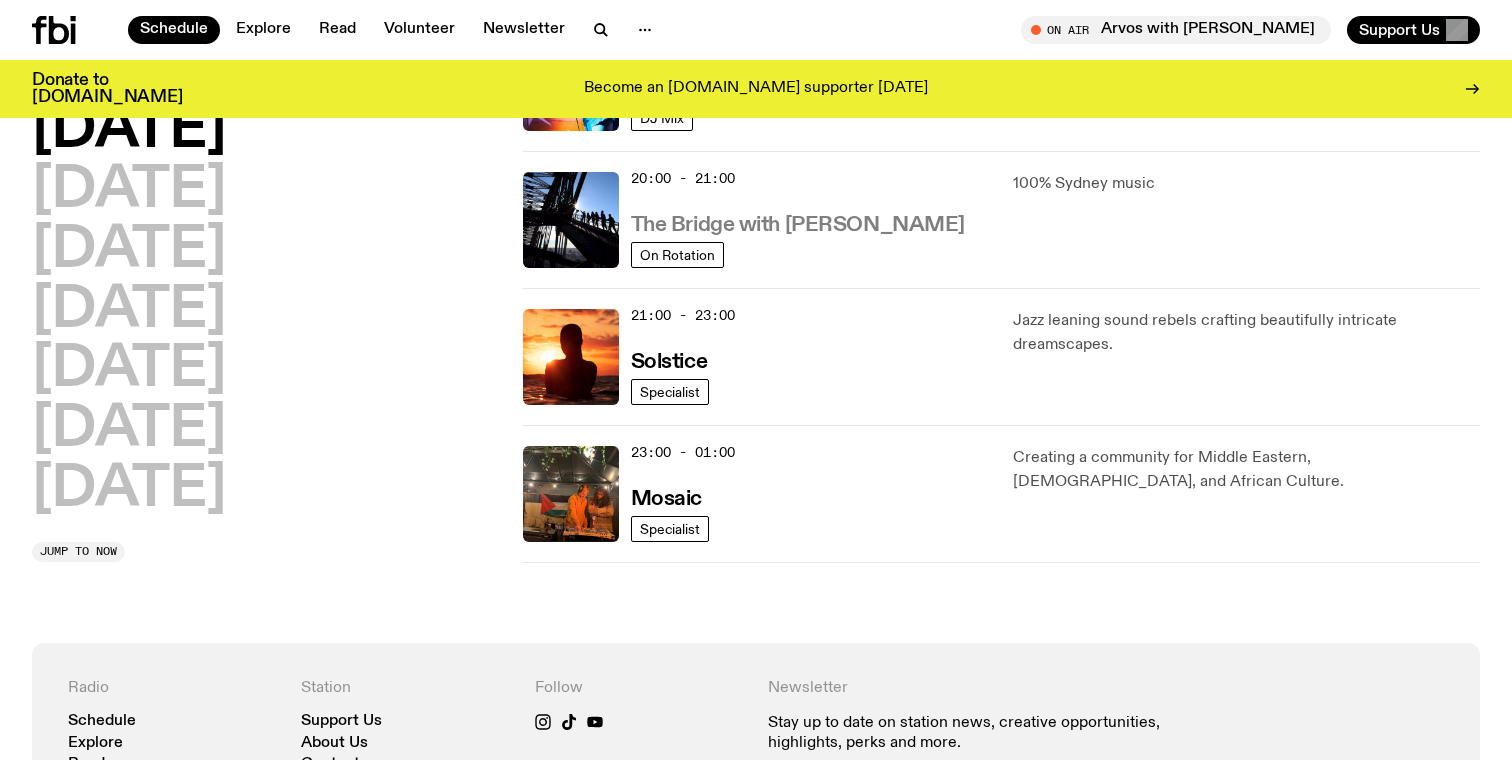 click on "The Bridge with [PERSON_NAME]" at bounding box center (798, 225) 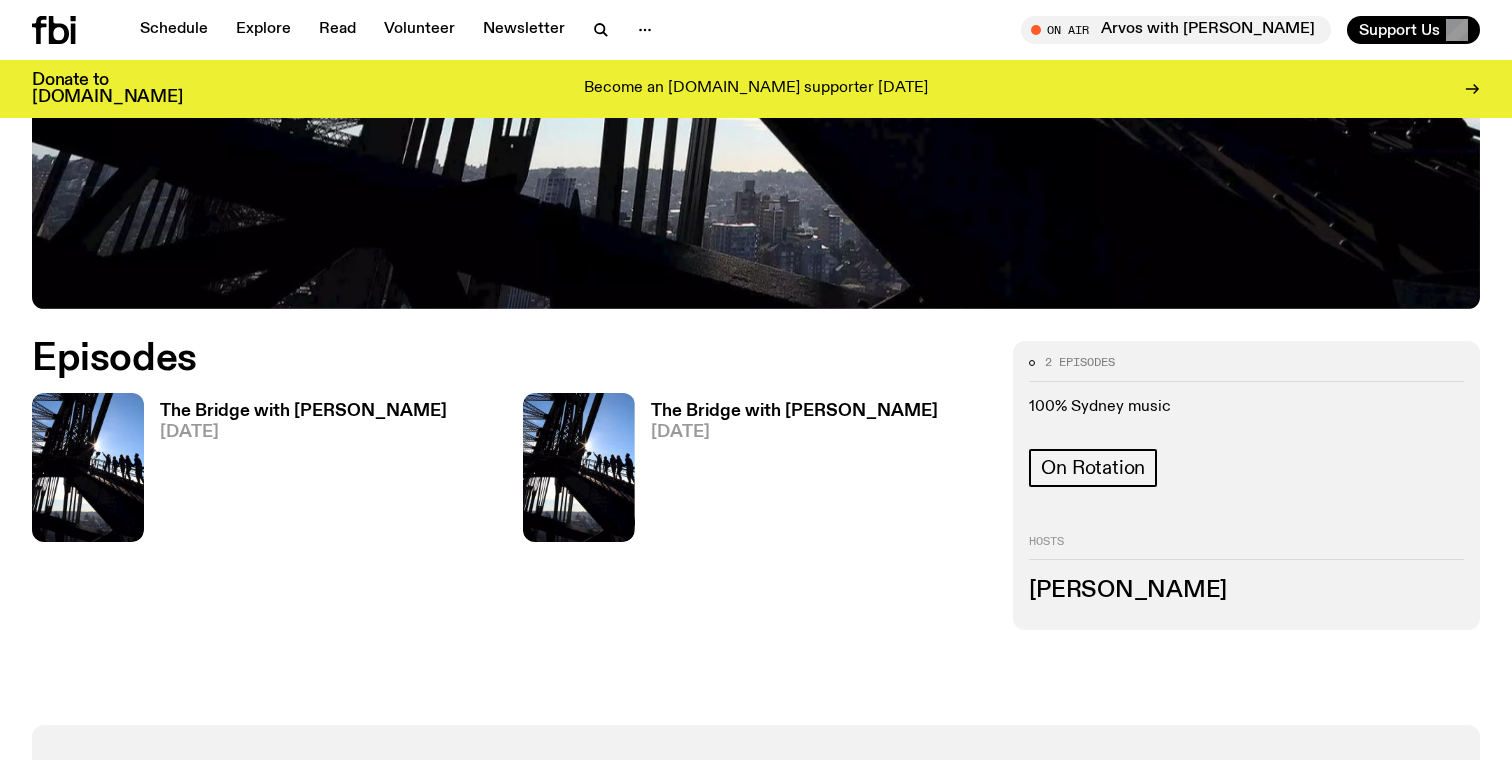 scroll, scrollTop: 882, scrollLeft: 0, axis: vertical 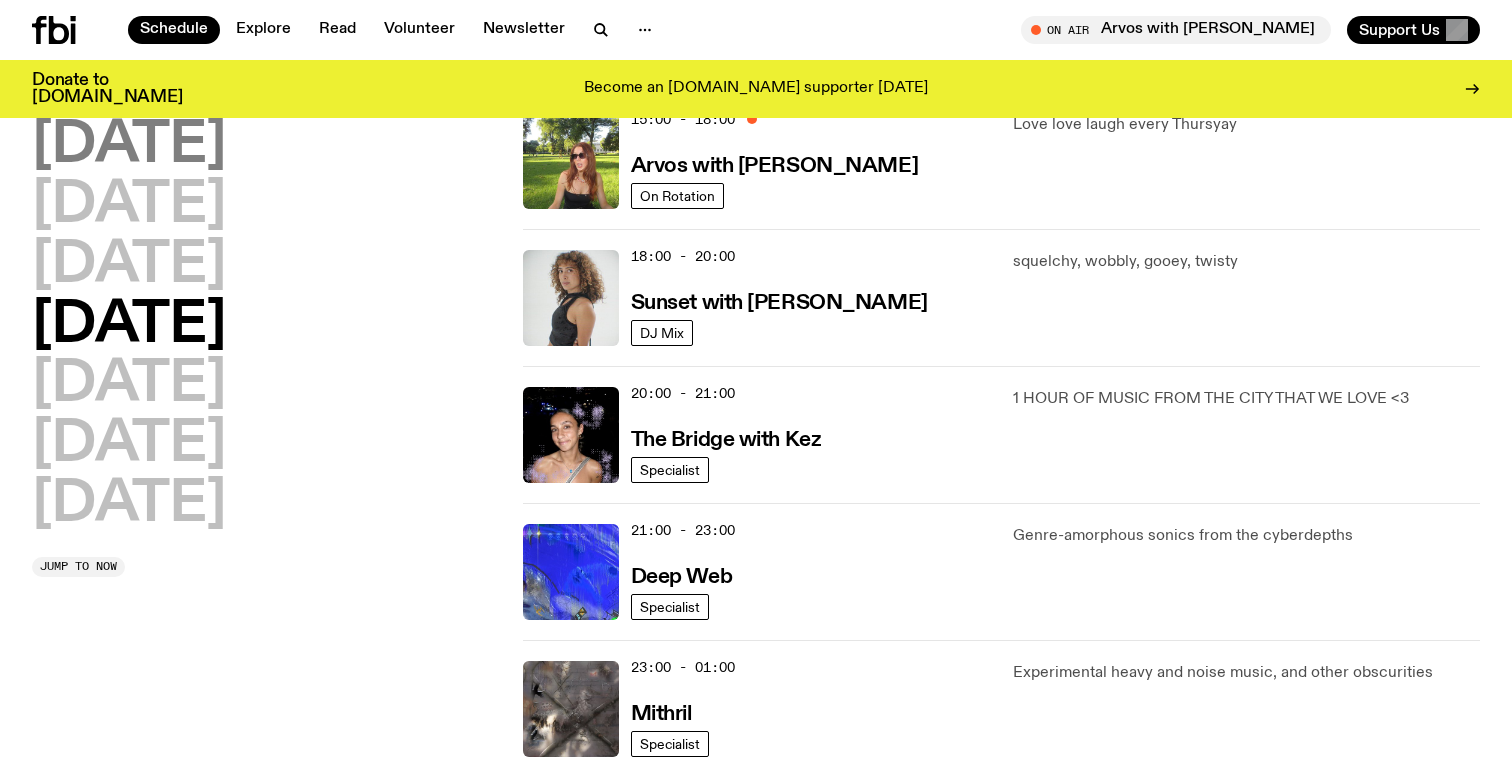 click on "[DATE]" at bounding box center [129, 146] 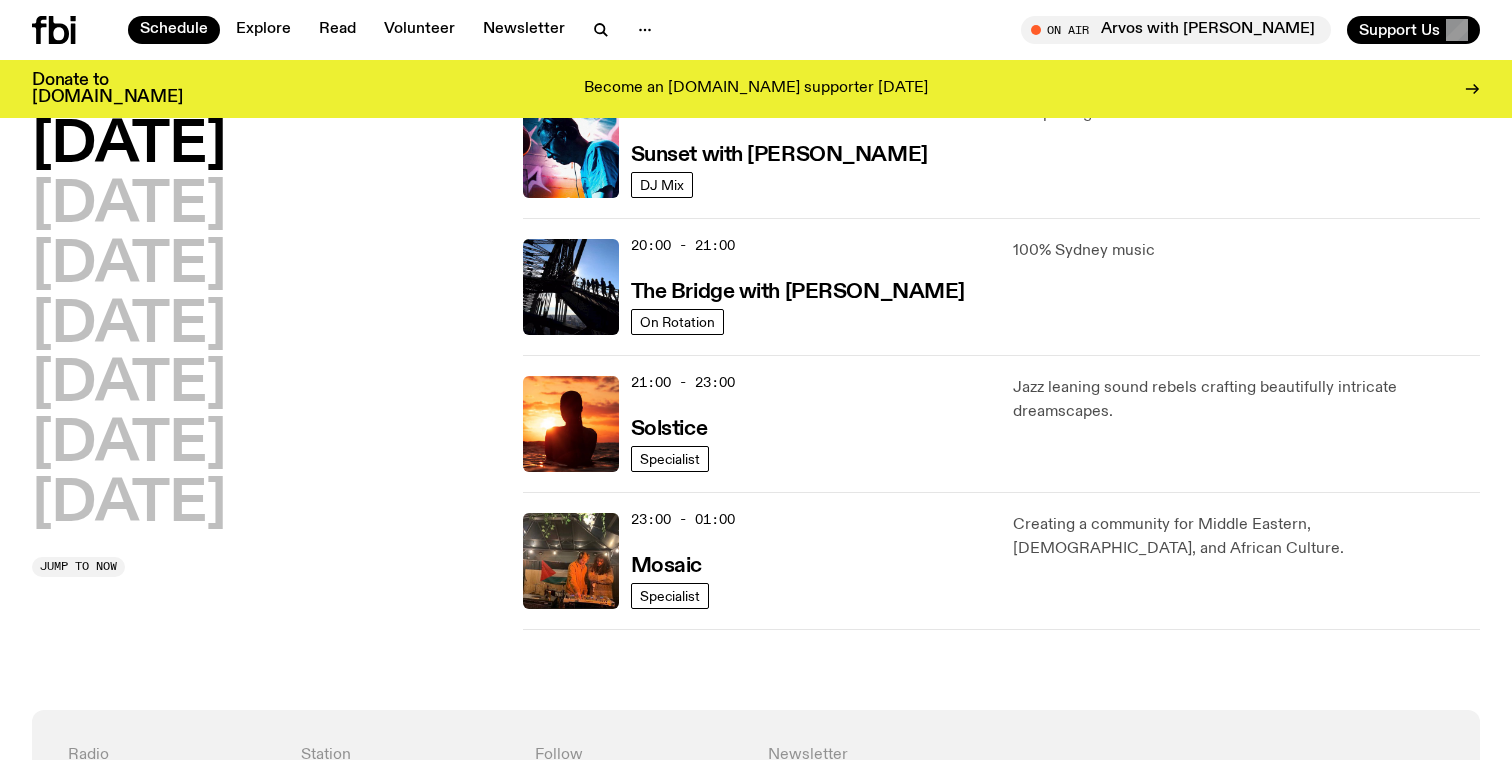 scroll, scrollTop: 791, scrollLeft: 0, axis: vertical 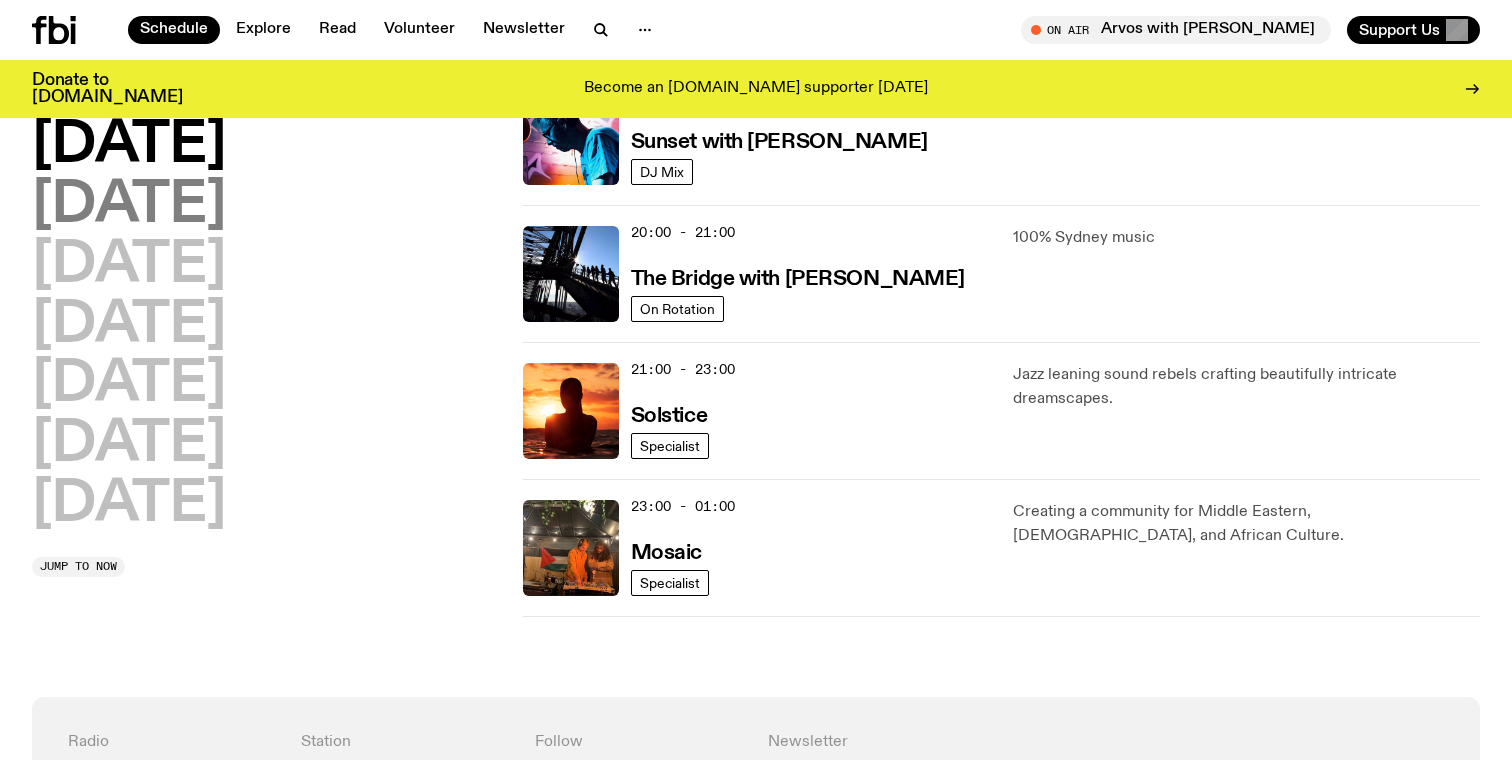 click on "[DATE]" at bounding box center (129, 206) 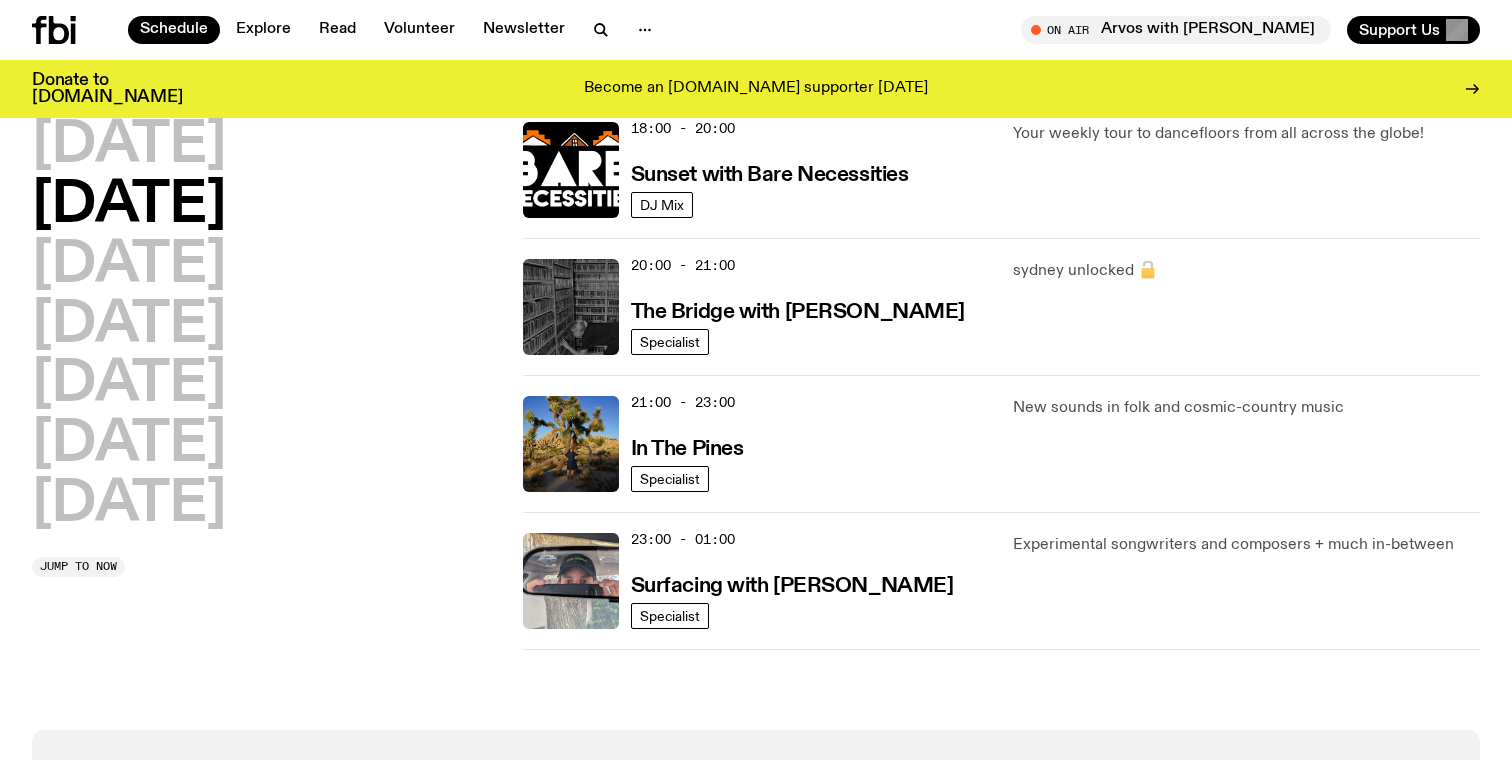 scroll, scrollTop: 893, scrollLeft: 0, axis: vertical 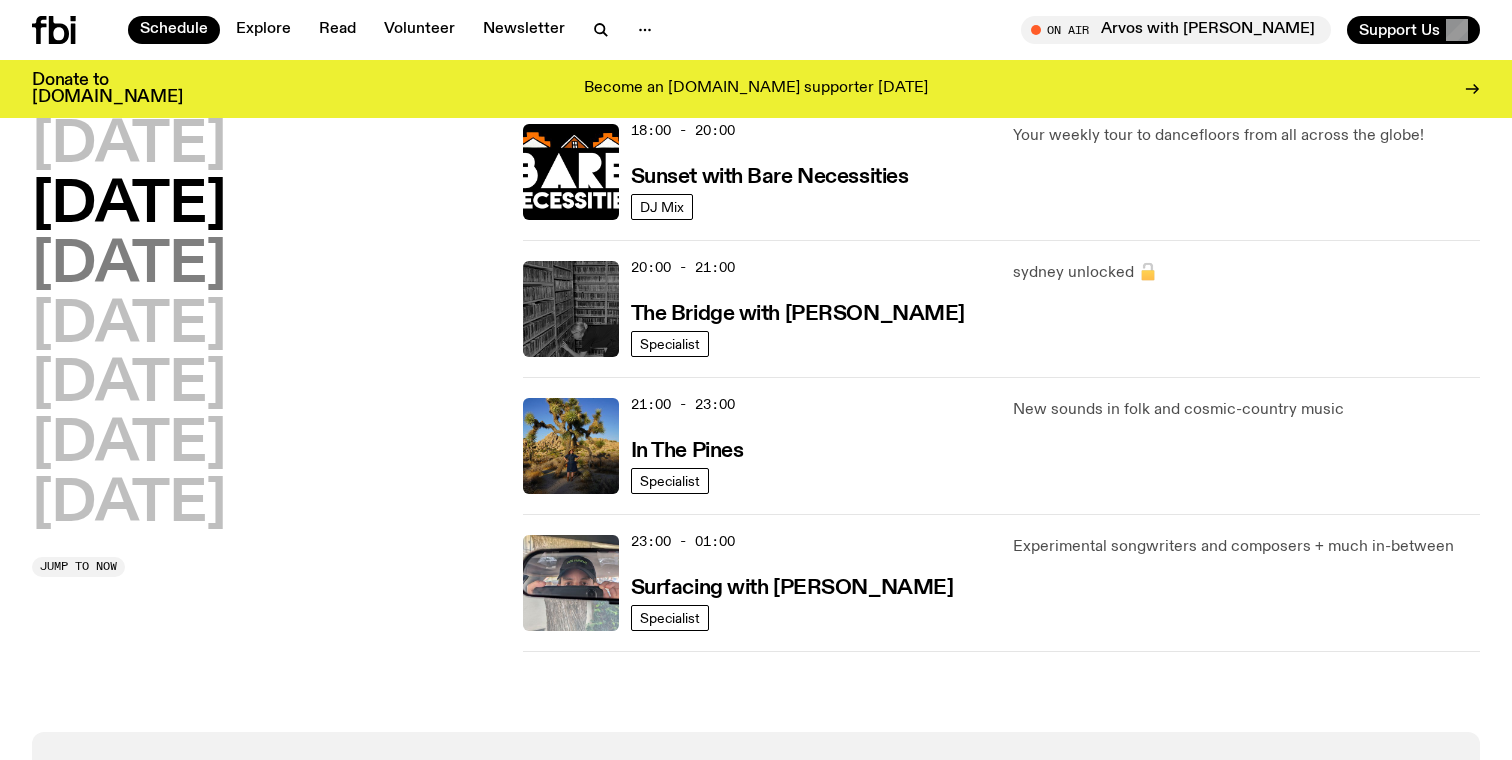 click on "[DATE]" at bounding box center [129, 266] 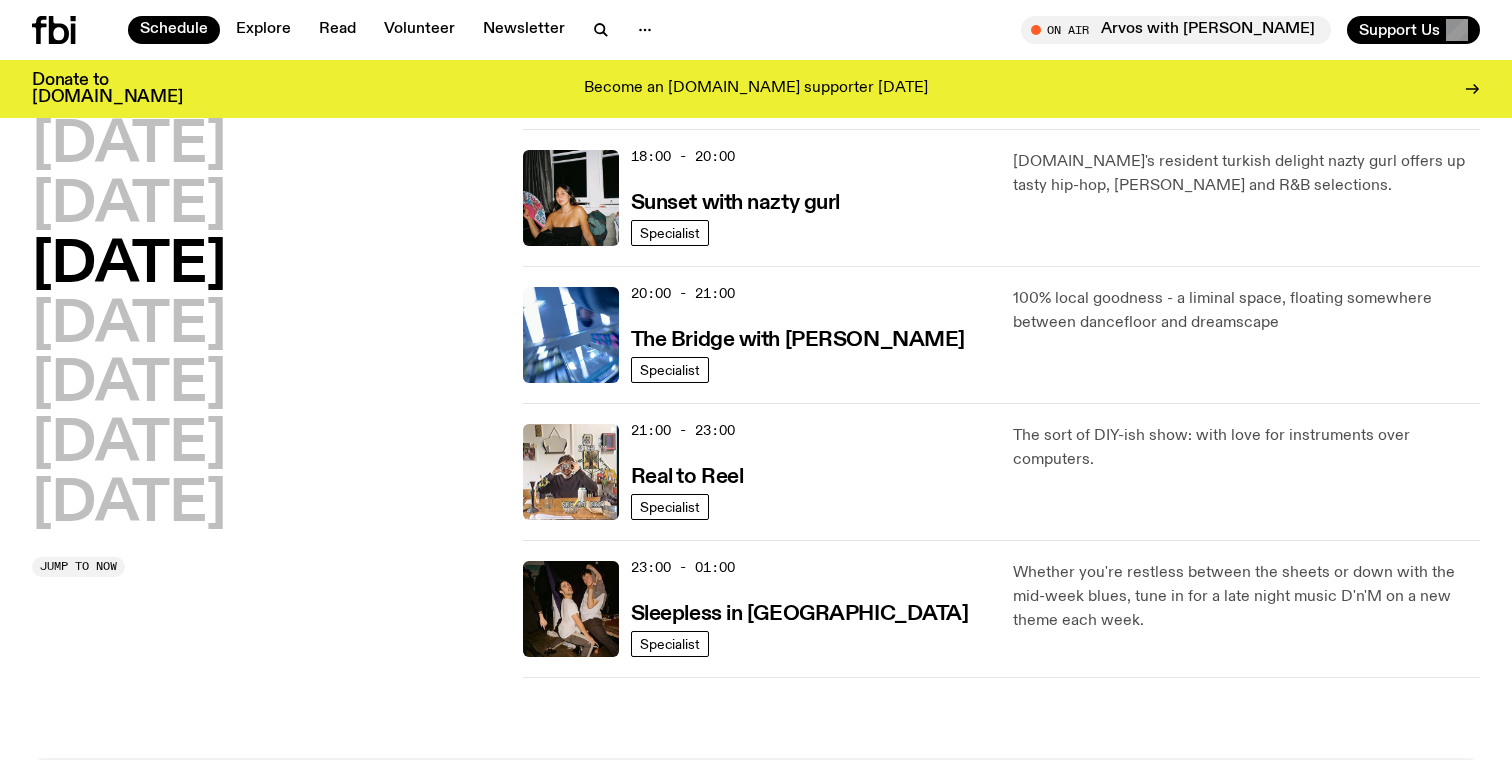 scroll, scrollTop: 913, scrollLeft: 0, axis: vertical 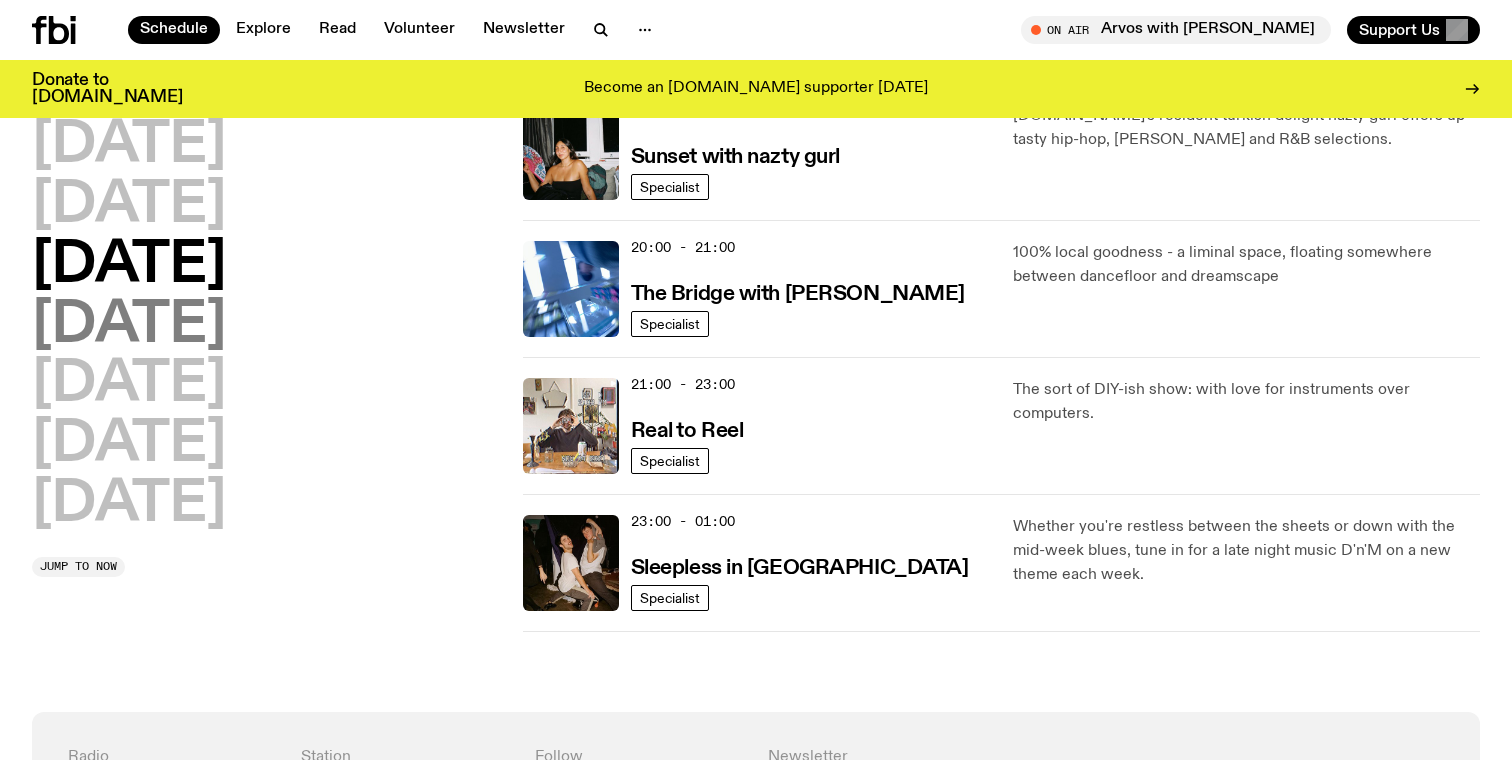 click on "[DATE]" at bounding box center [129, 326] 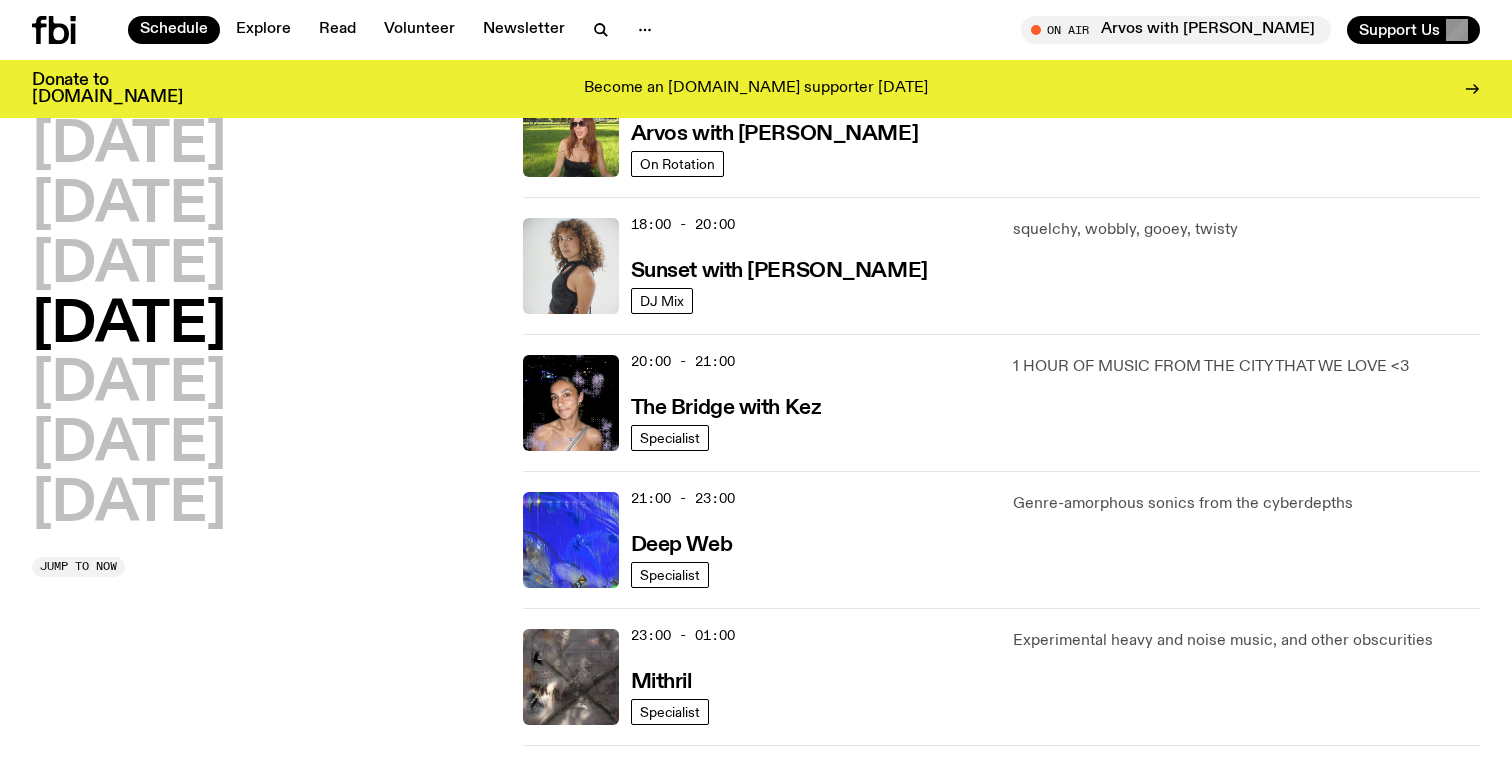 scroll, scrollTop: 801, scrollLeft: 0, axis: vertical 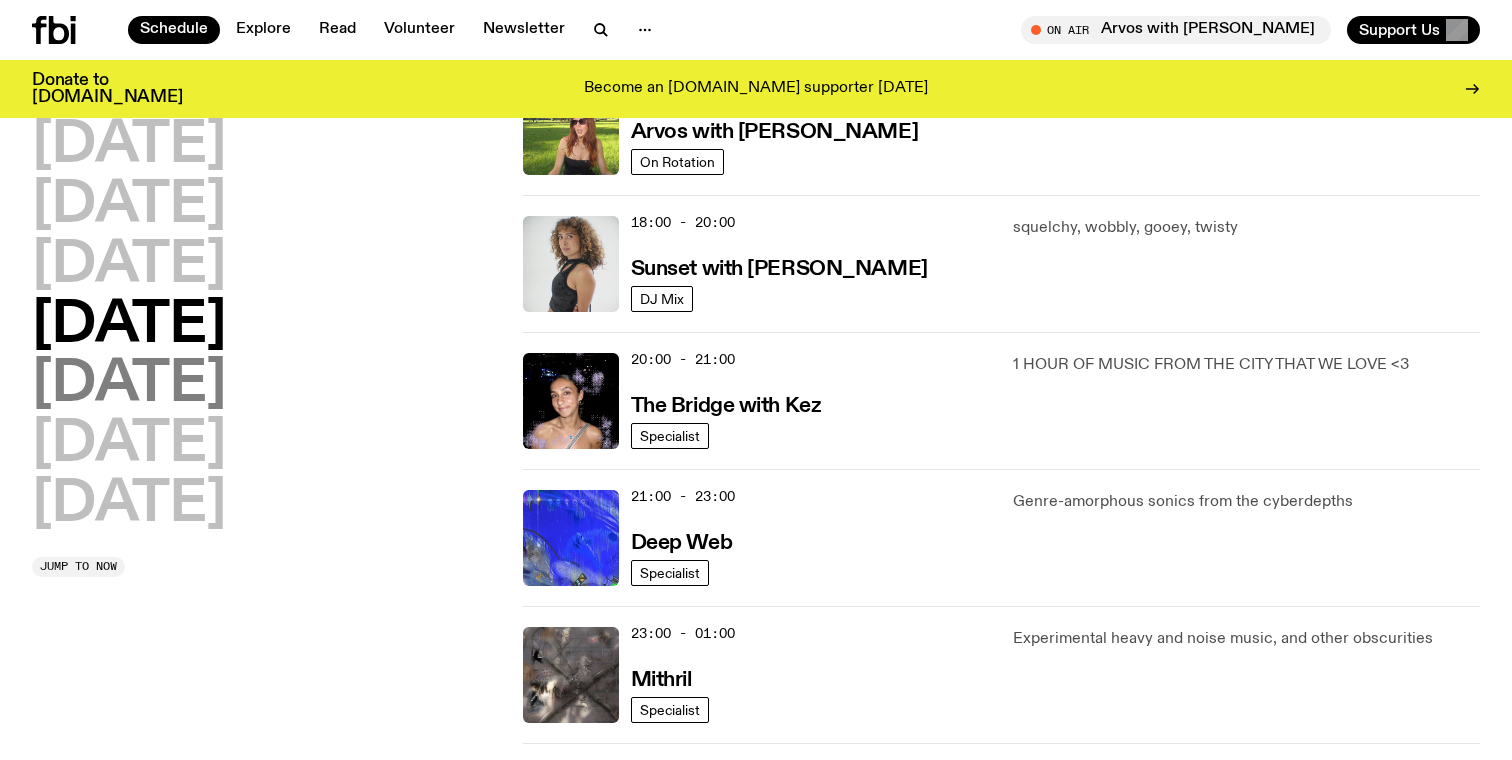 click on "[DATE]" at bounding box center [129, 385] 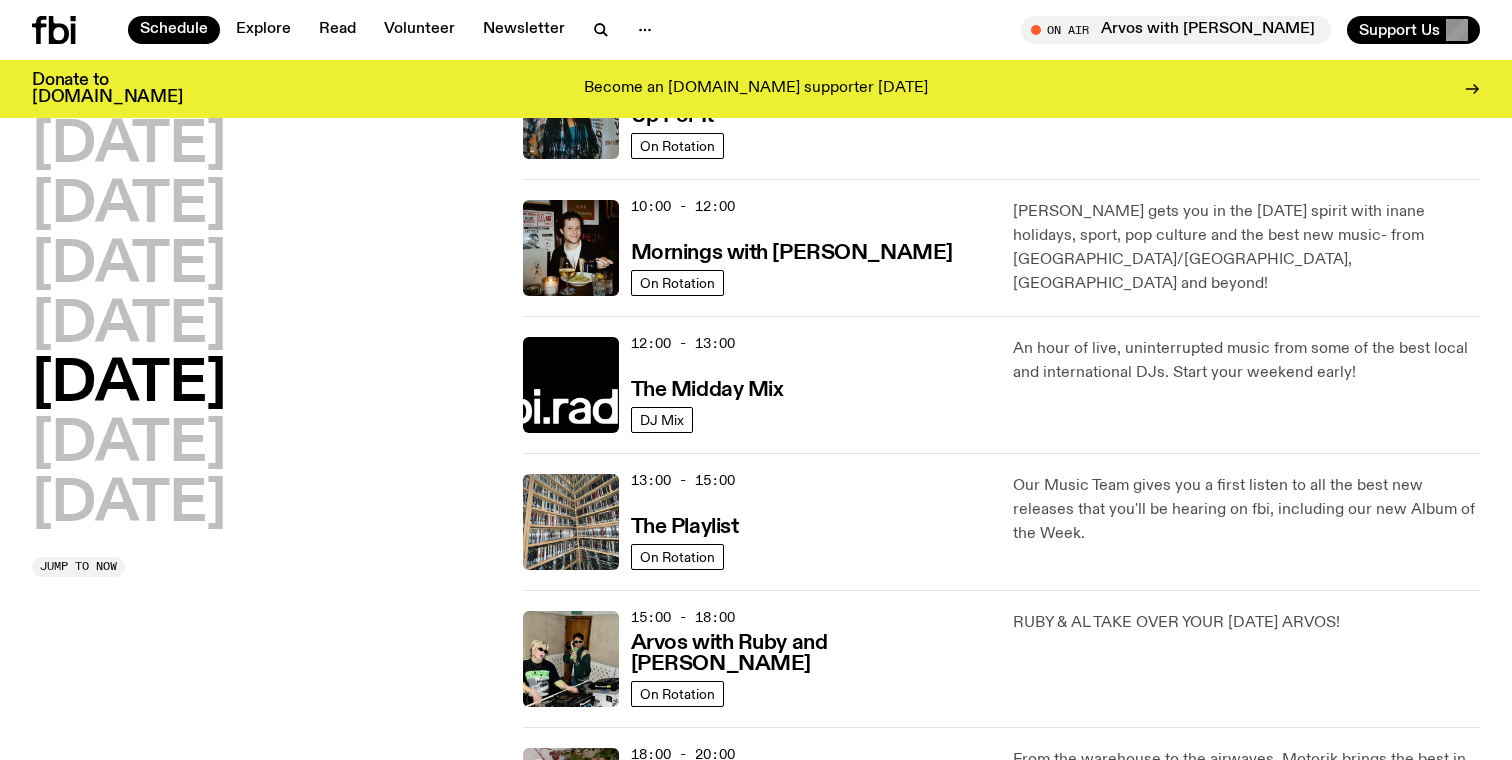 scroll, scrollTop: 271, scrollLeft: 0, axis: vertical 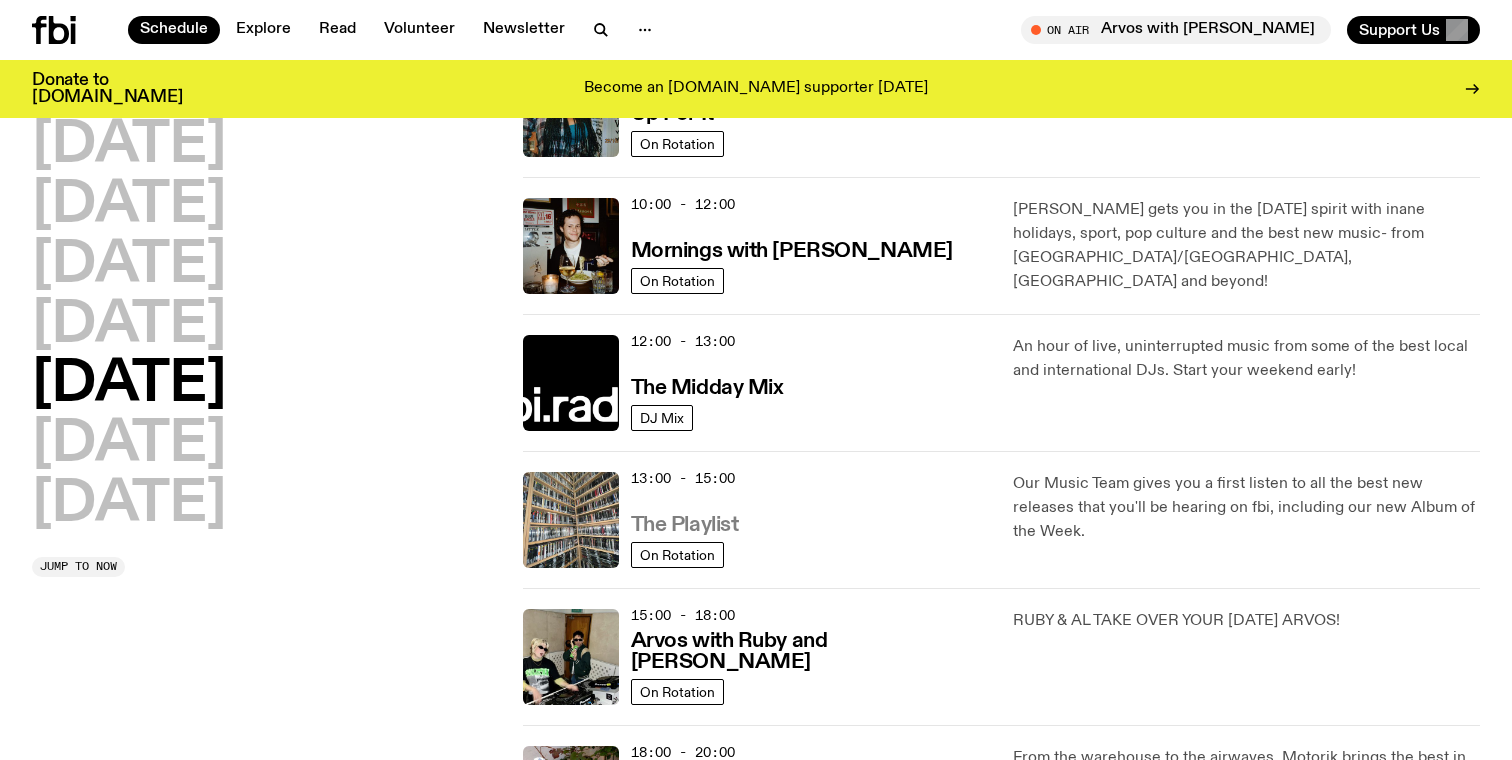 click on "The Playlist" at bounding box center (685, 525) 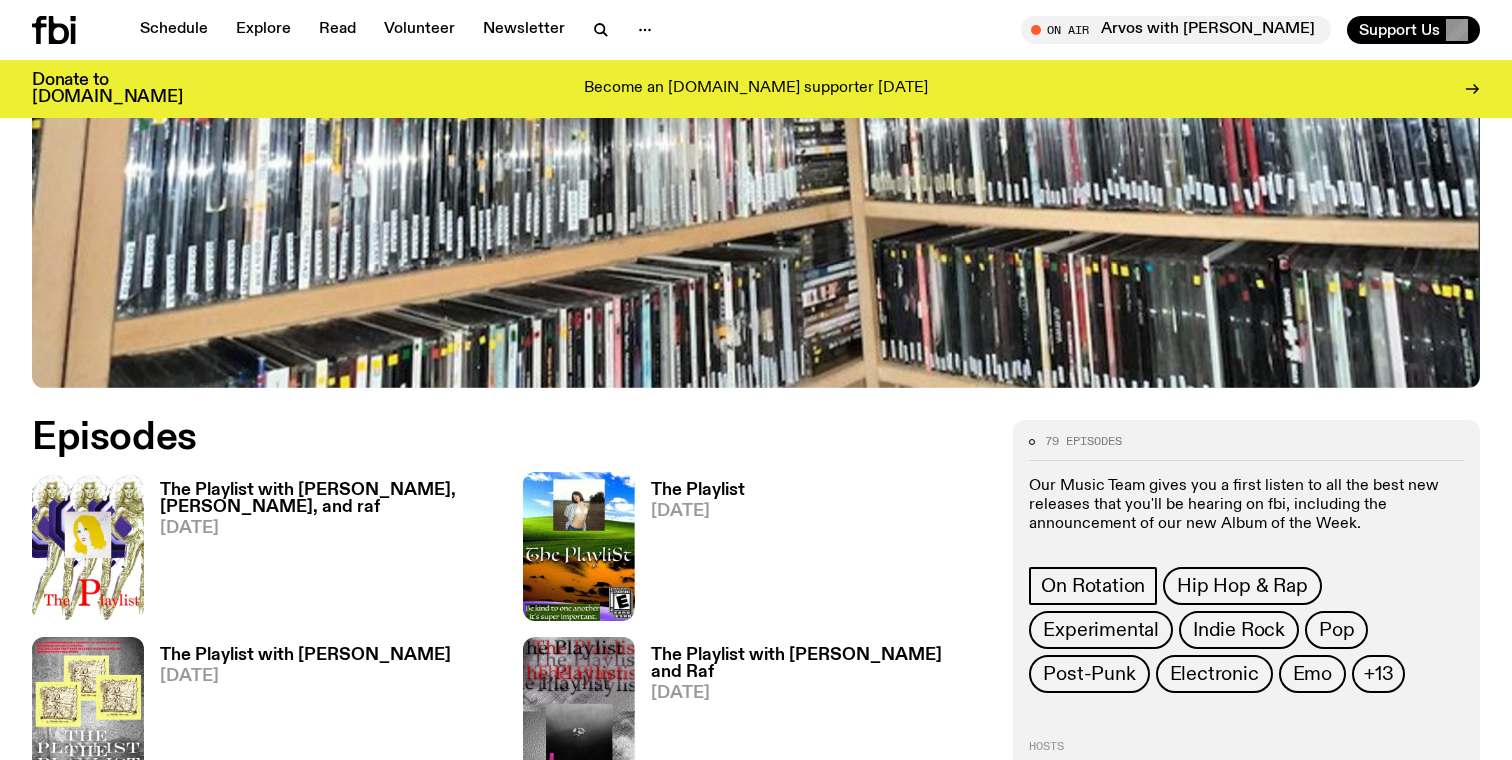 scroll, scrollTop: 714, scrollLeft: 0, axis: vertical 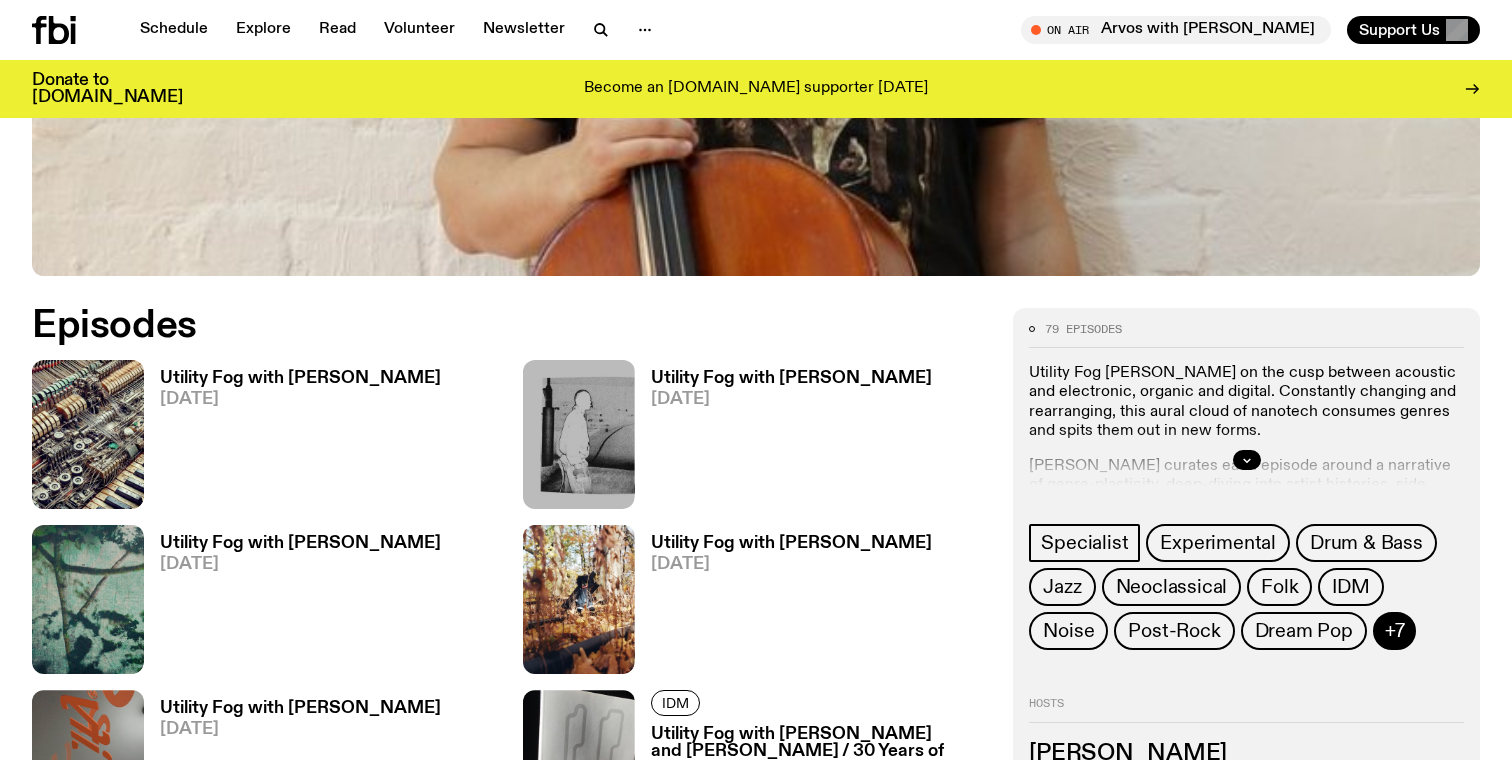 click on "+7" 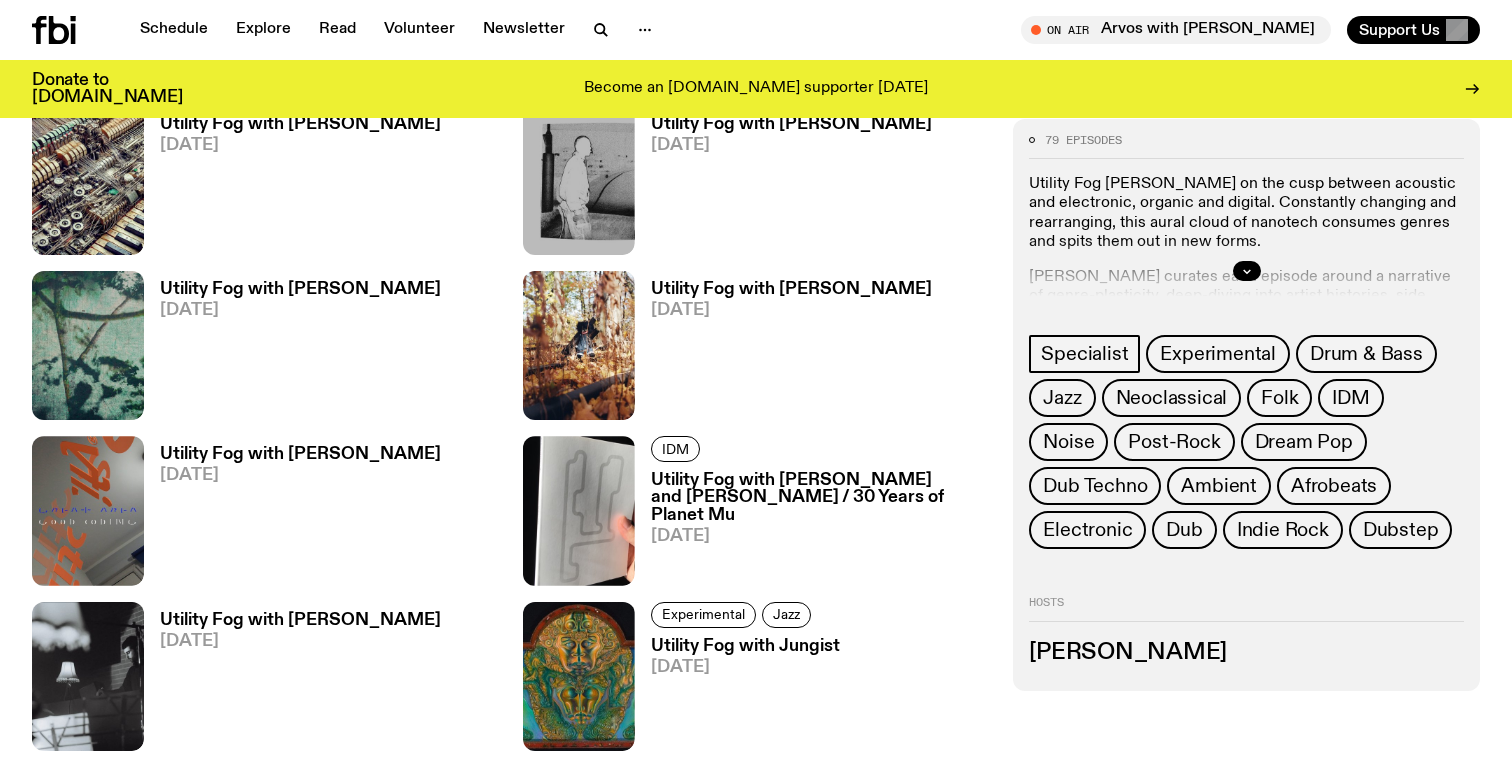 scroll, scrollTop: 1079, scrollLeft: 0, axis: vertical 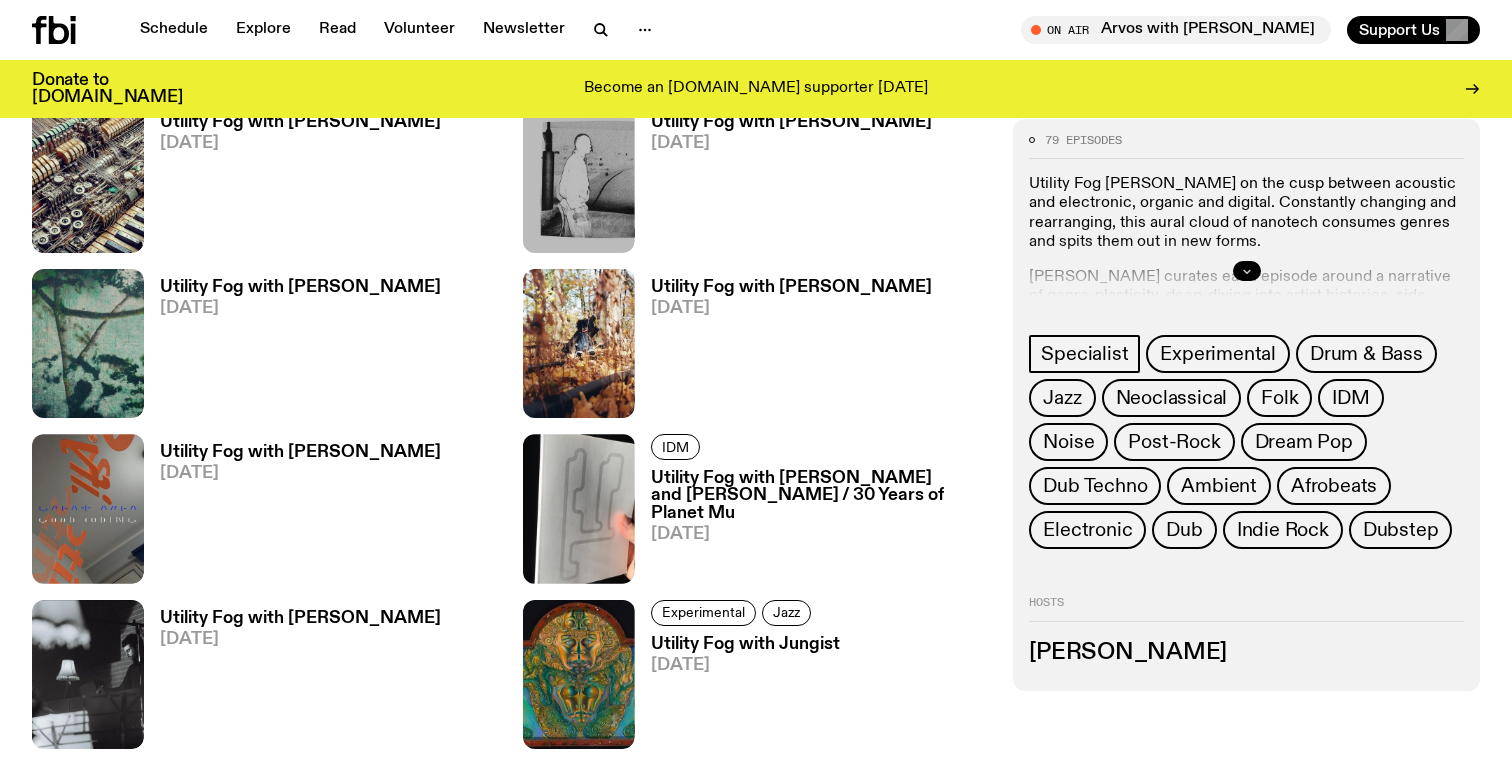 click 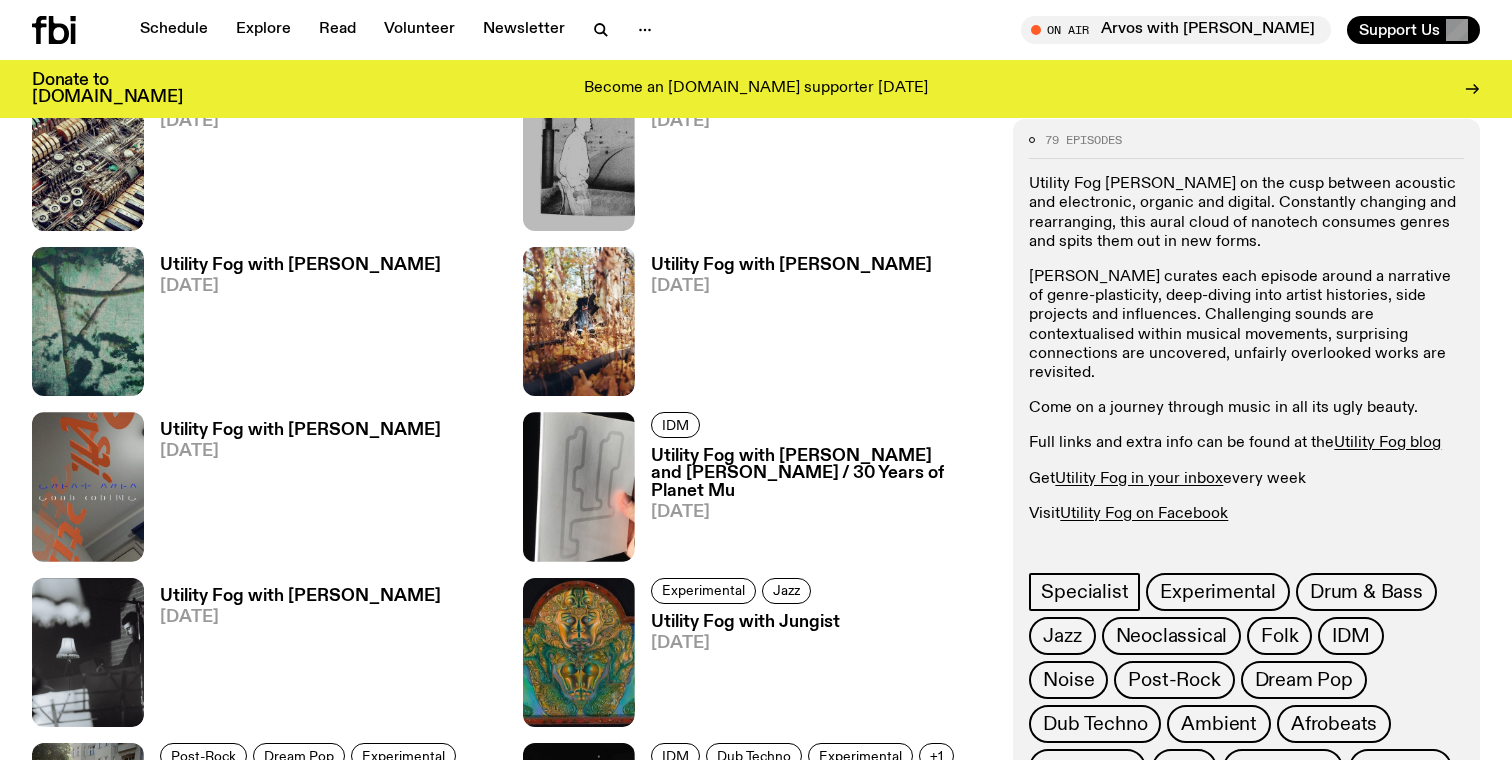 scroll, scrollTop: 1105, scrollLeft: 0, axis: vertical 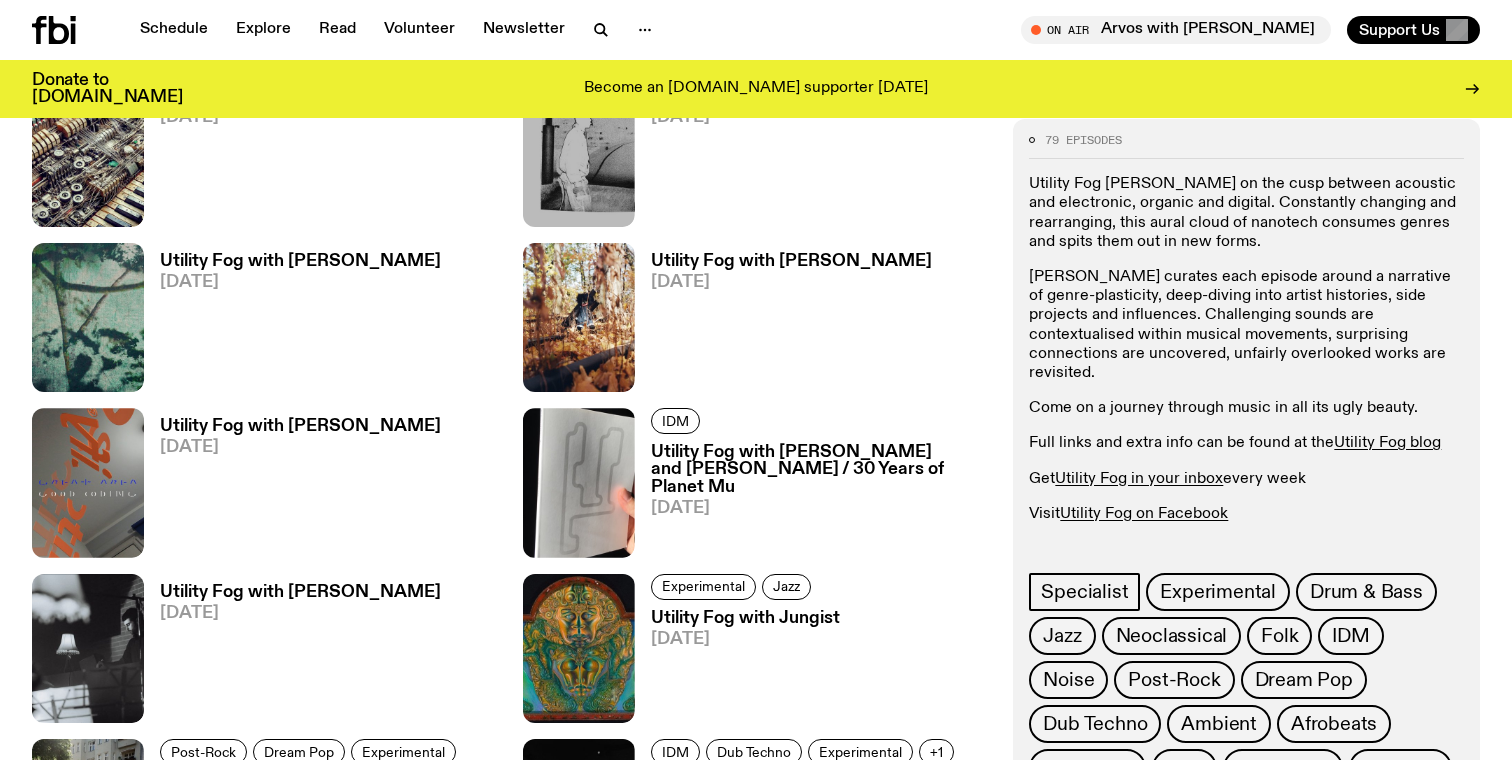 click on "Peter on Instagram" at bounding box center (1173, 548) 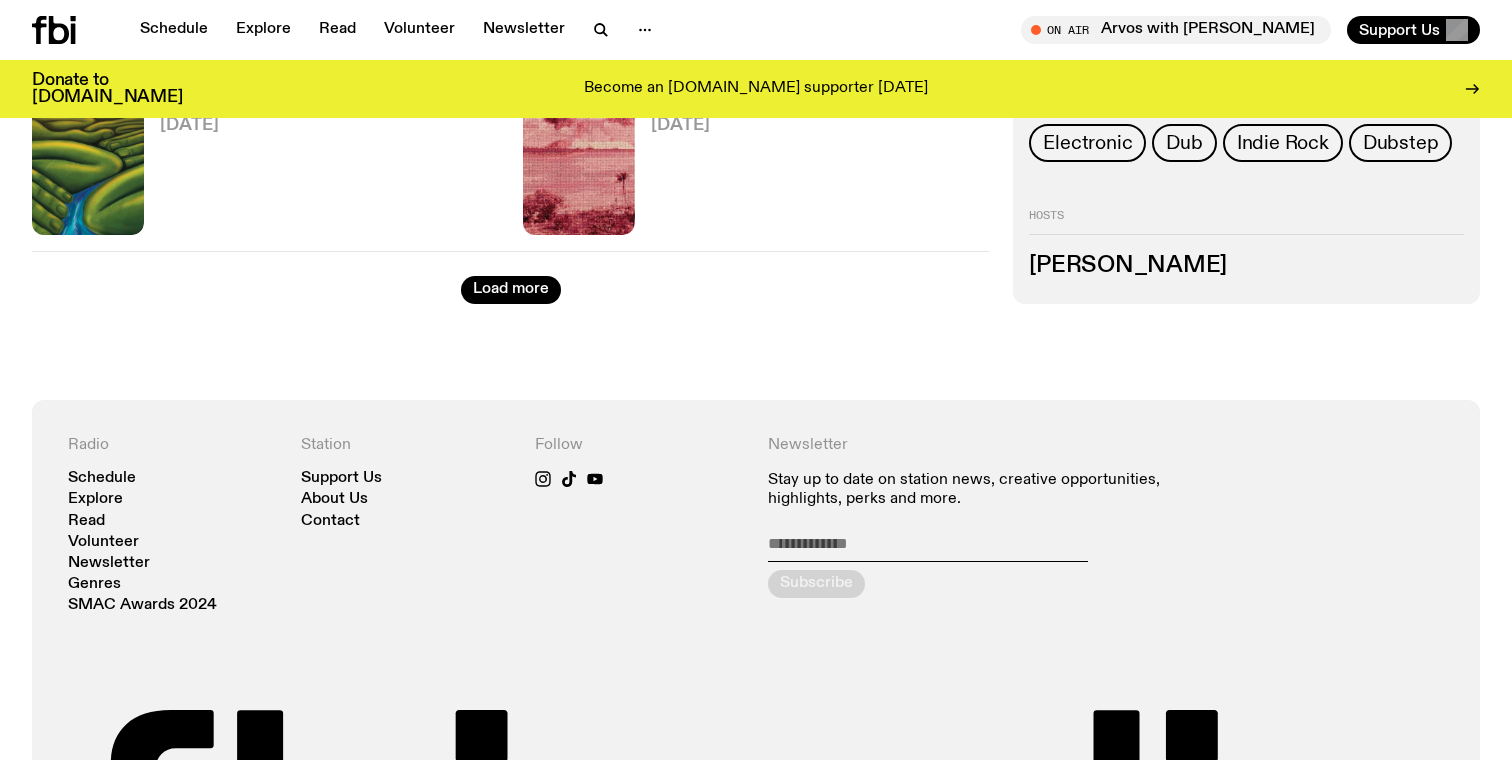scroll, scrollTop: 3551, scrollLeft: 0, axis: vertical 